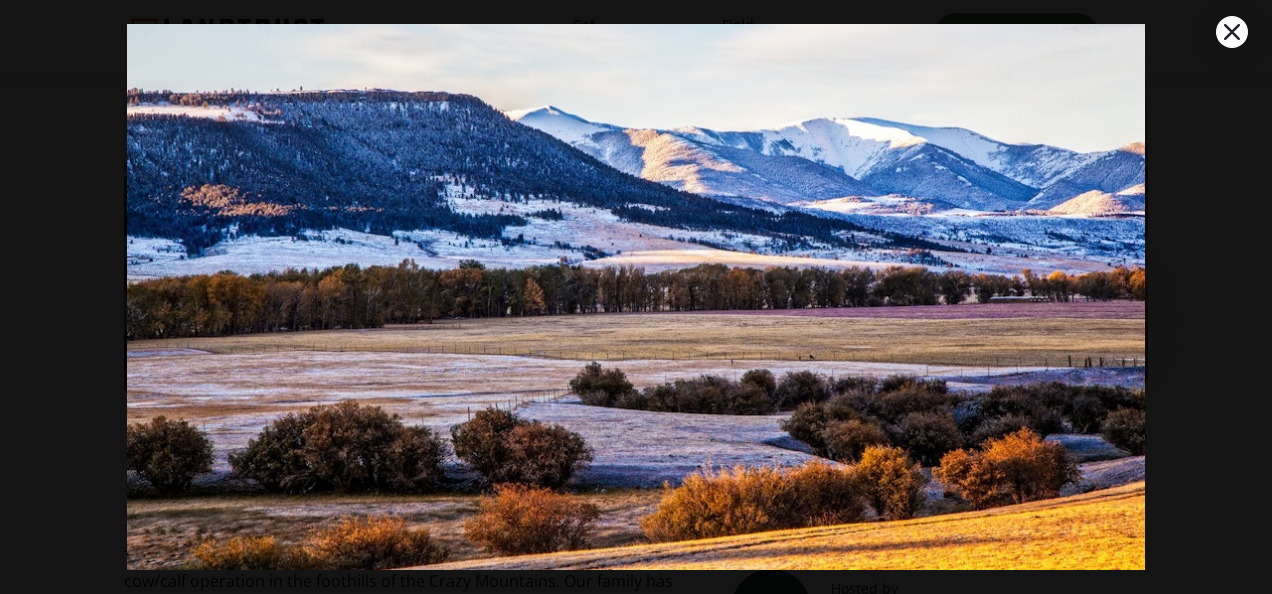 scroll, scrollTop: 0, scrollLeft: 0, axis: both 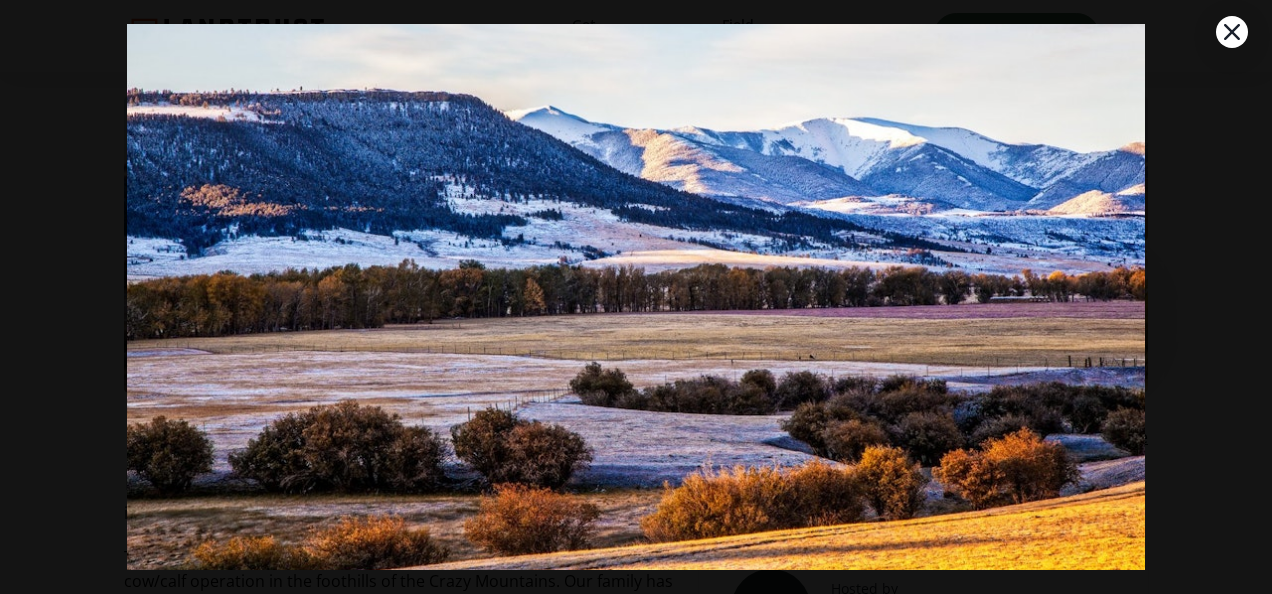 click at bounding box center (636, 253) 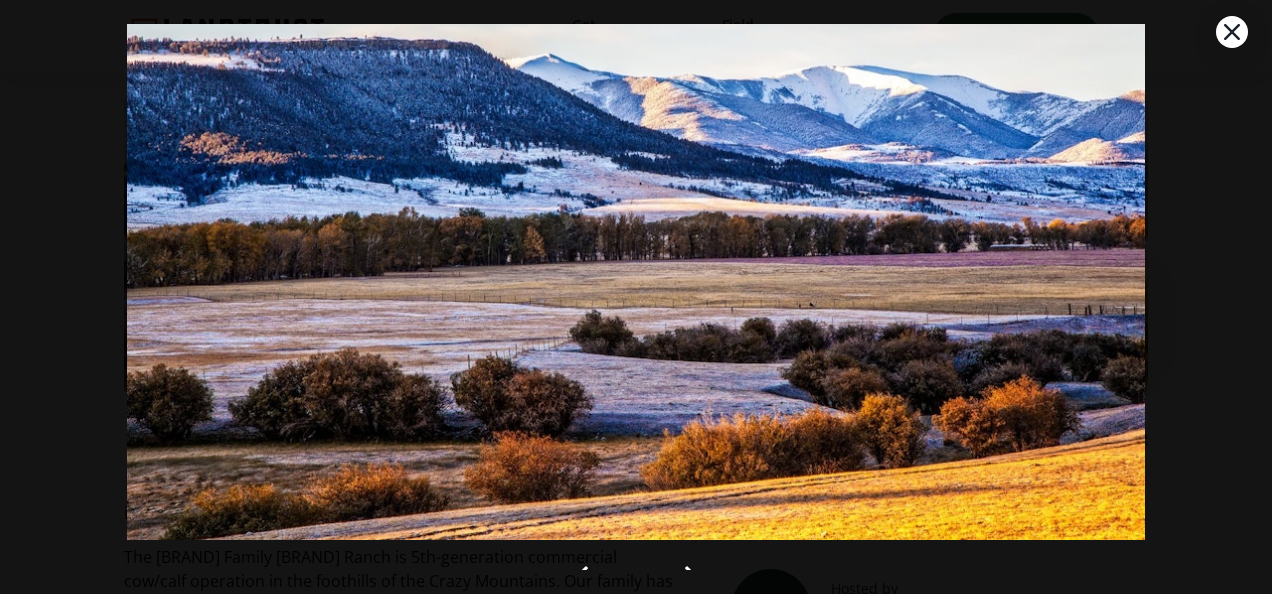 scroll, scrollTop: 110, scrollLeft: 0, axis: vertical 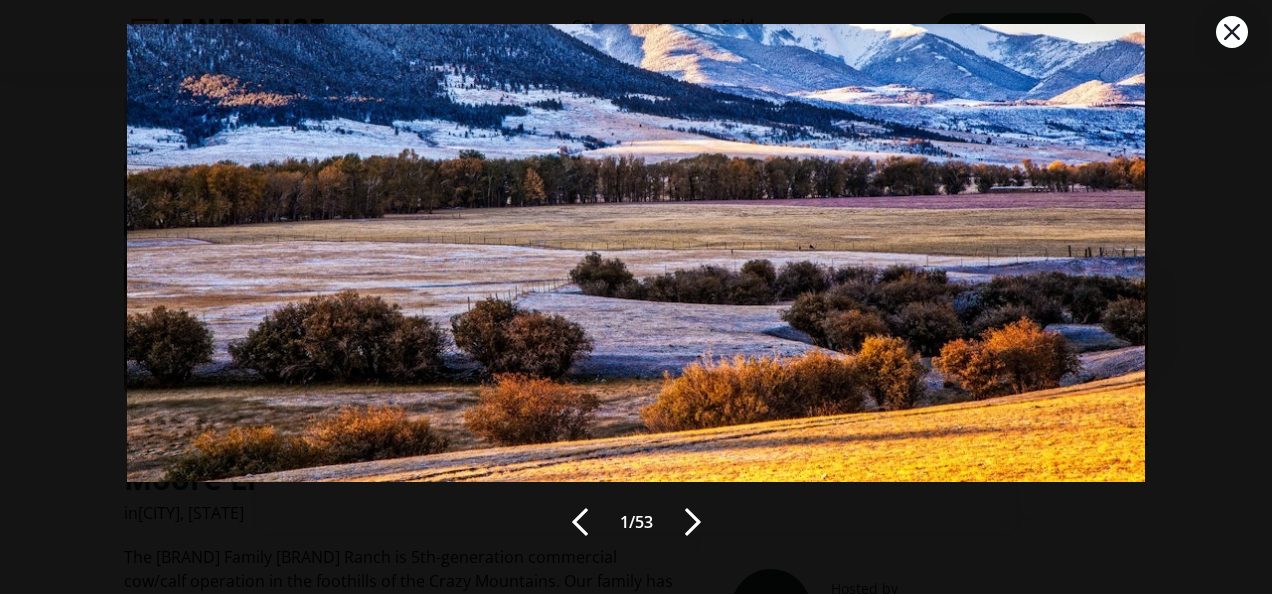 click at bounding box center [693, 522] 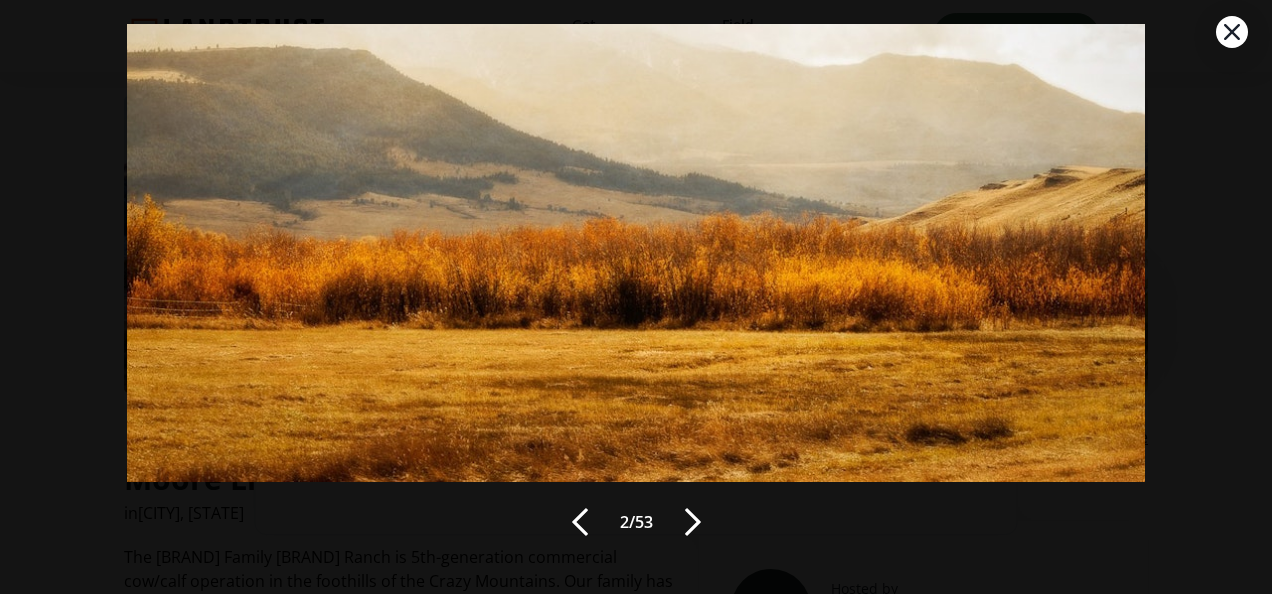 click at bounding box center [693, 522] 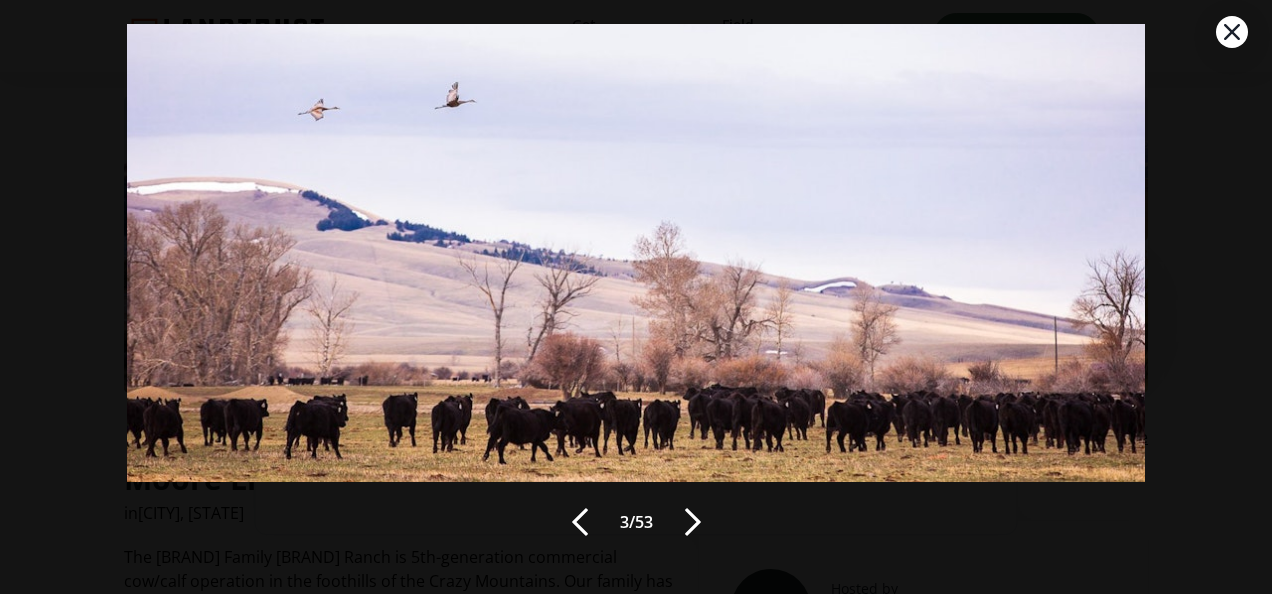 click at bounding box center [693, 522] 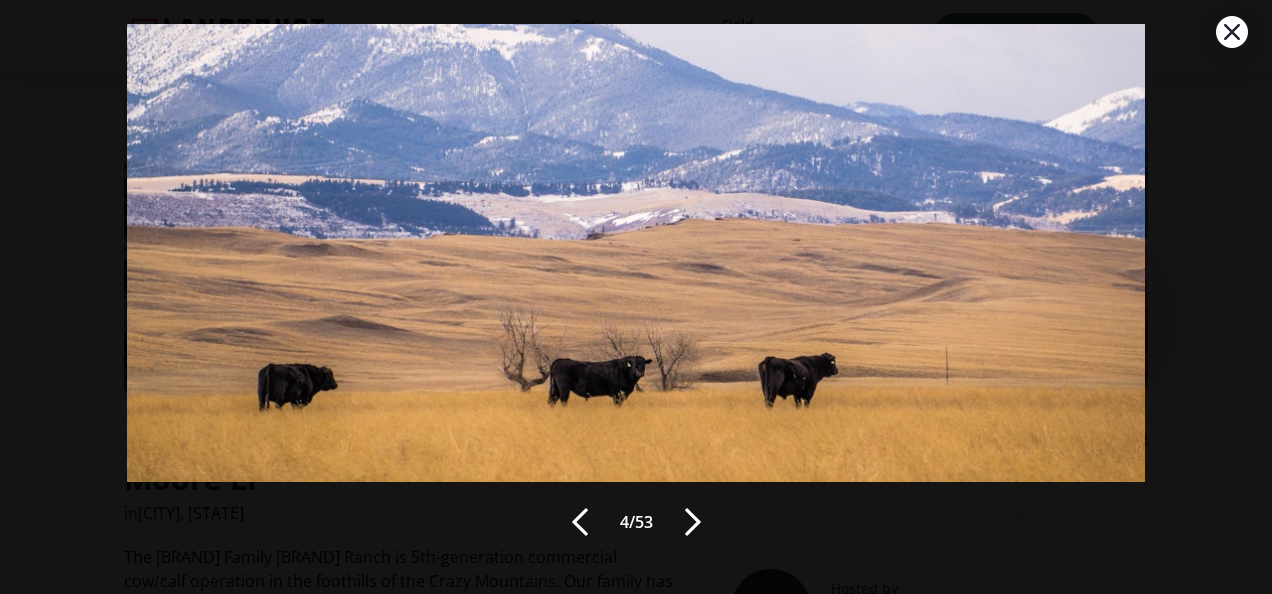 click at bounding box center (693, 522) 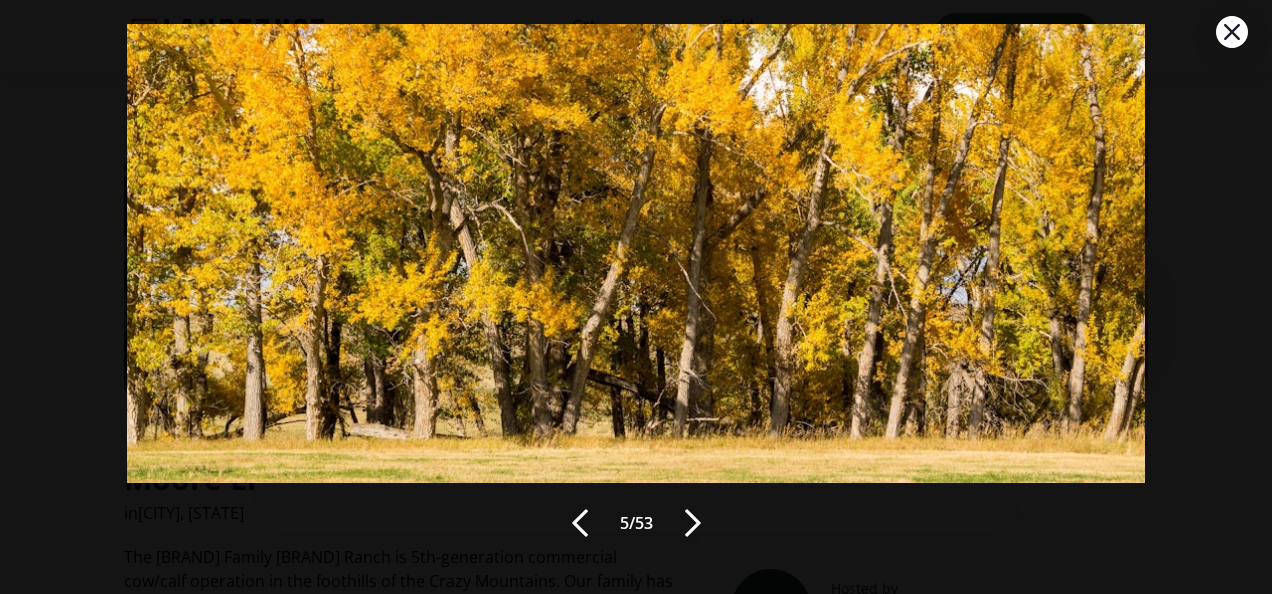 click at bounding box center [693, 523] 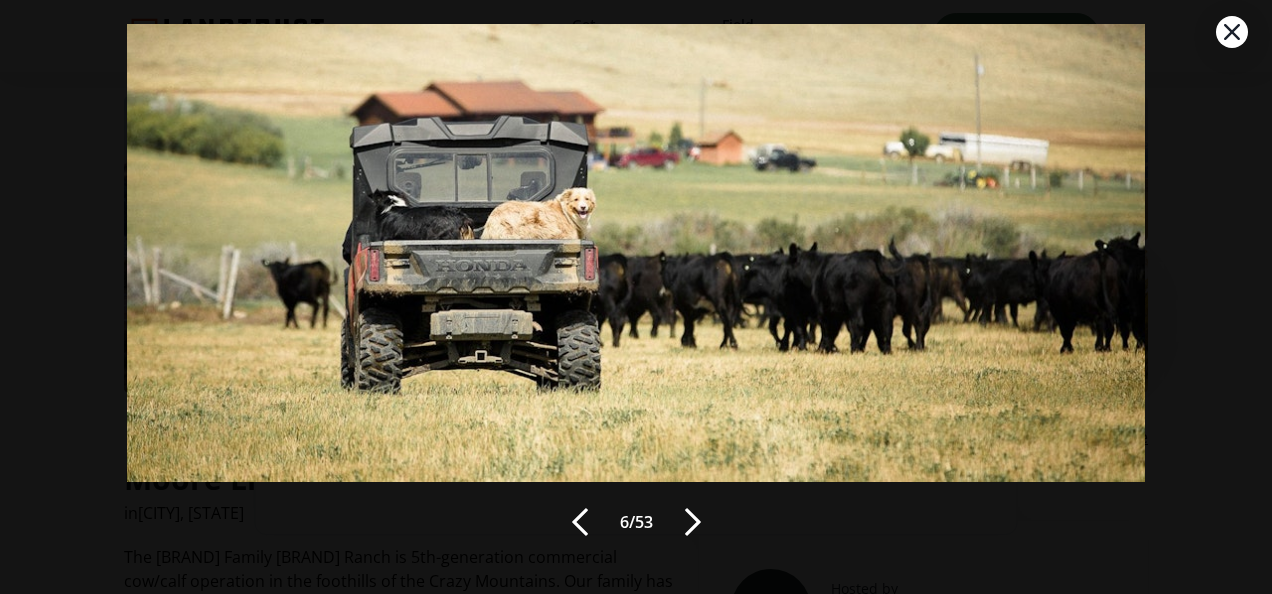 click at bounding box center (693, 522) 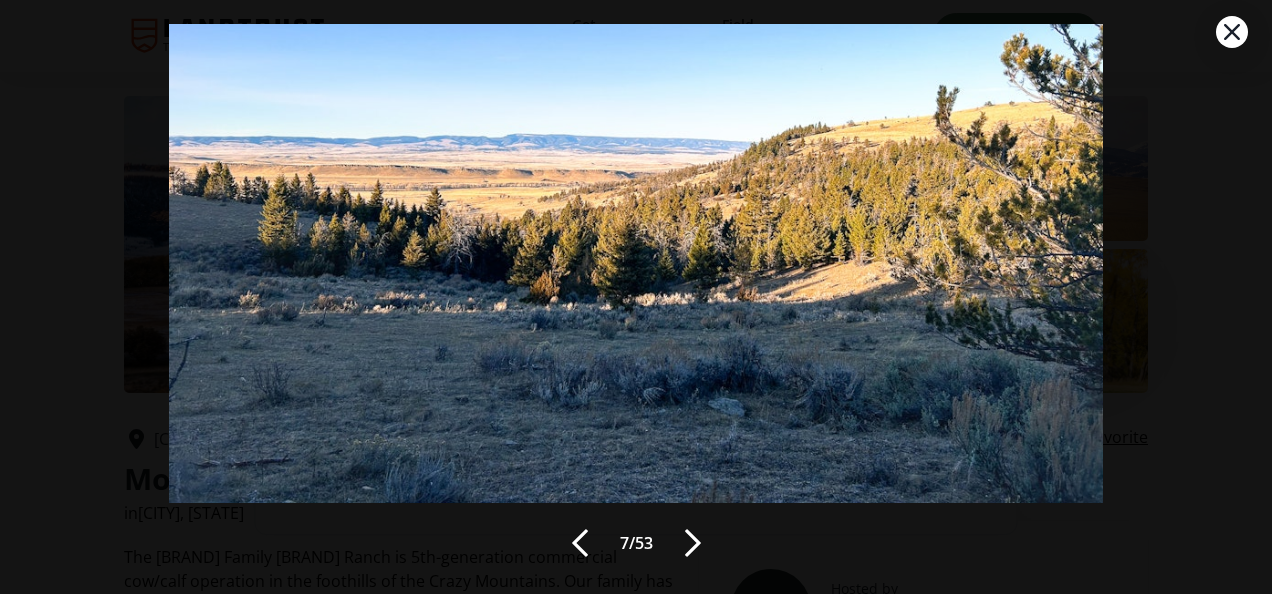 click at bounding box center (580, 543) 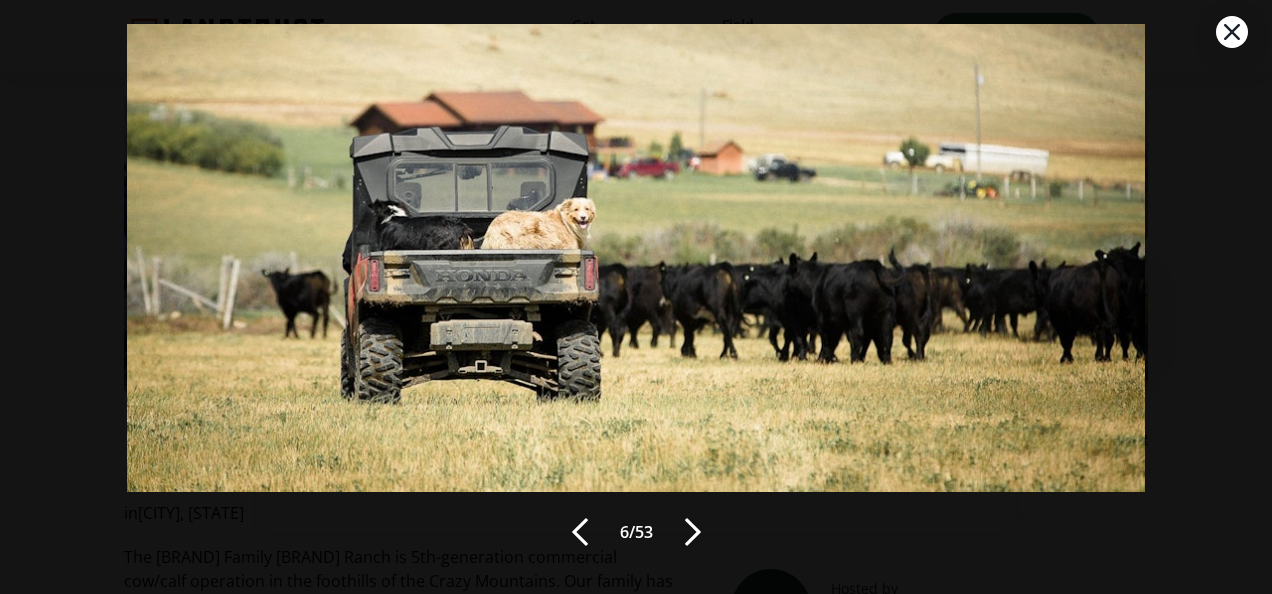 scroll, scrollTop: 110, scrollLeft: 0, axis: vertical 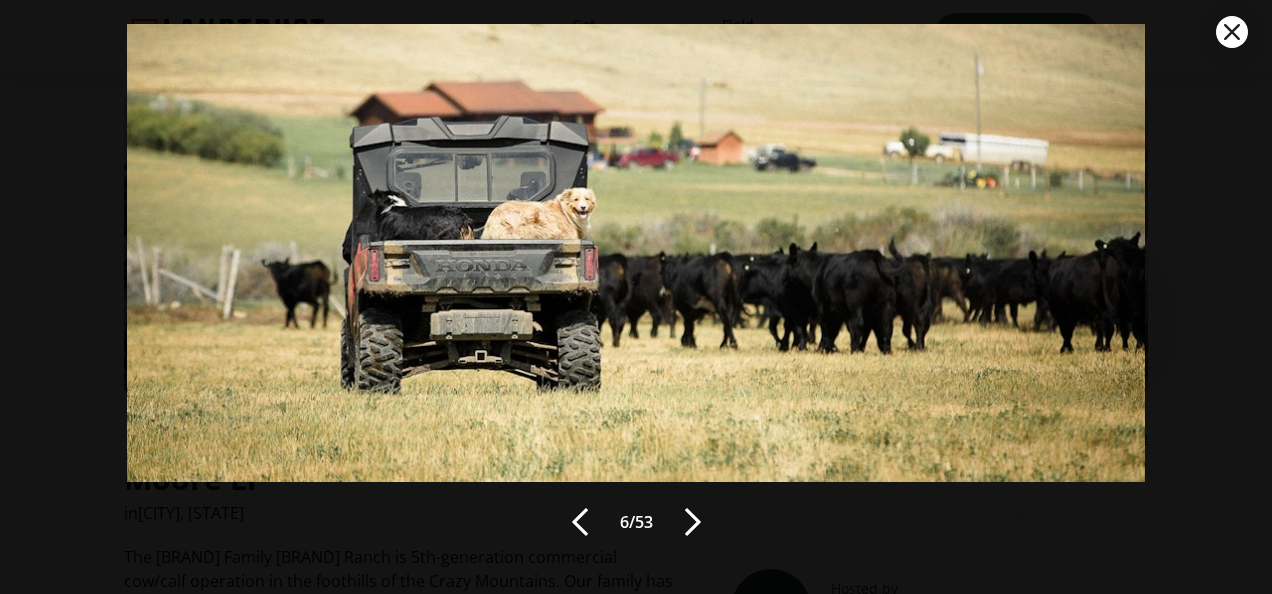 click at bounding box center (693, 522) 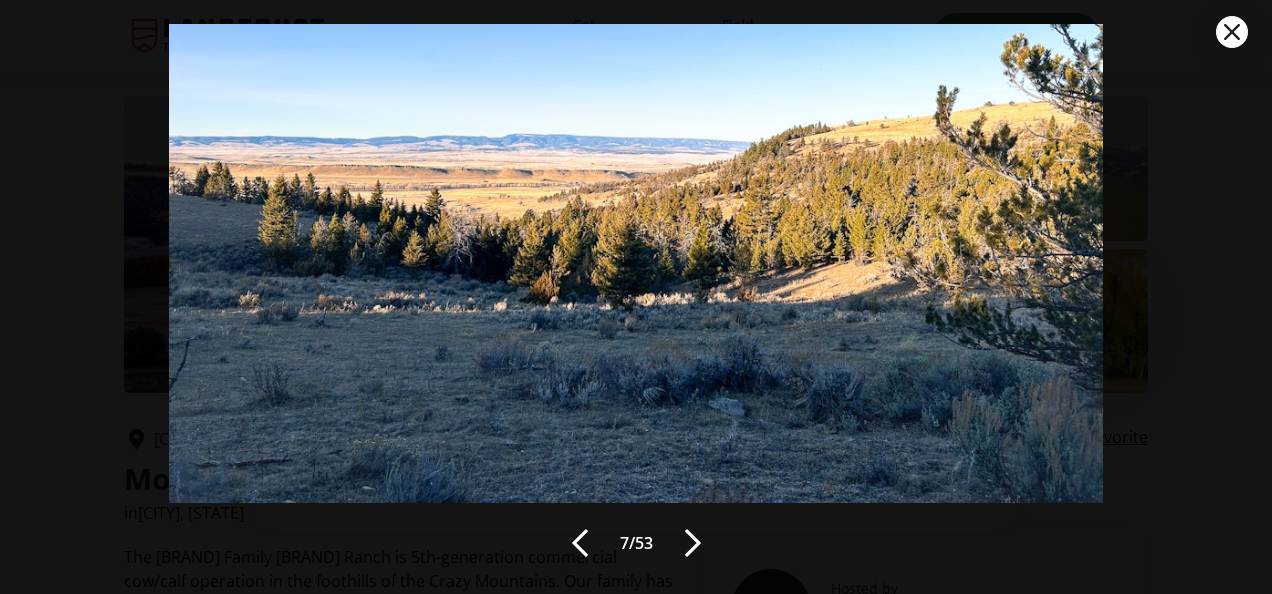click at bounding box center (693, 543) 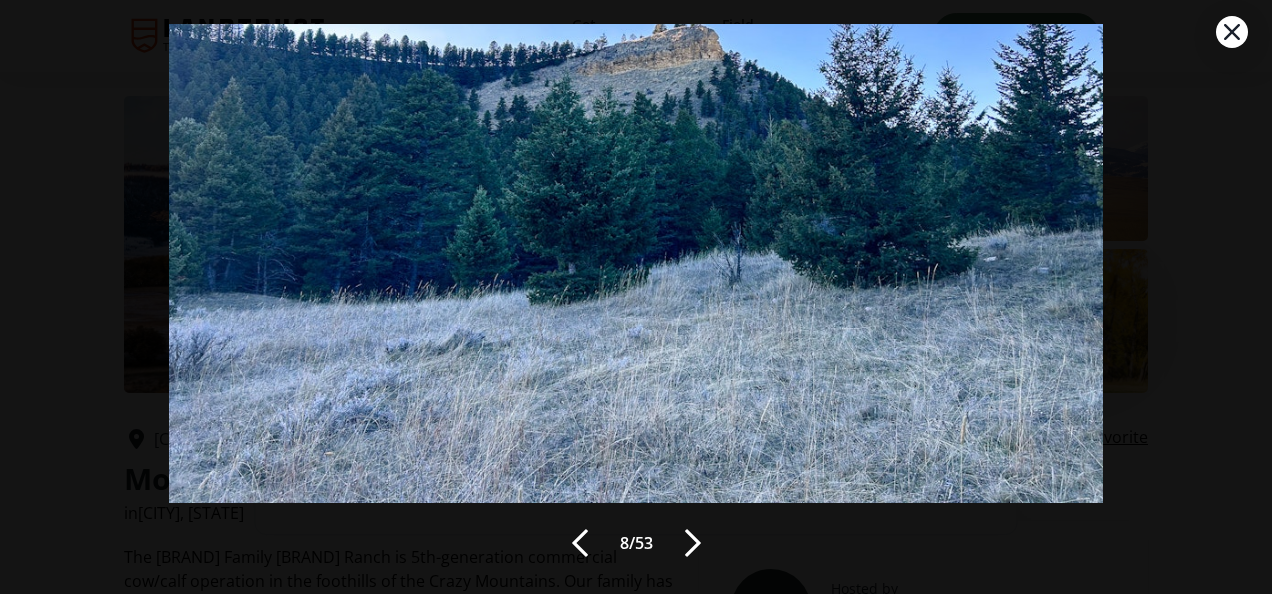 click at bounding box center [693, 543] 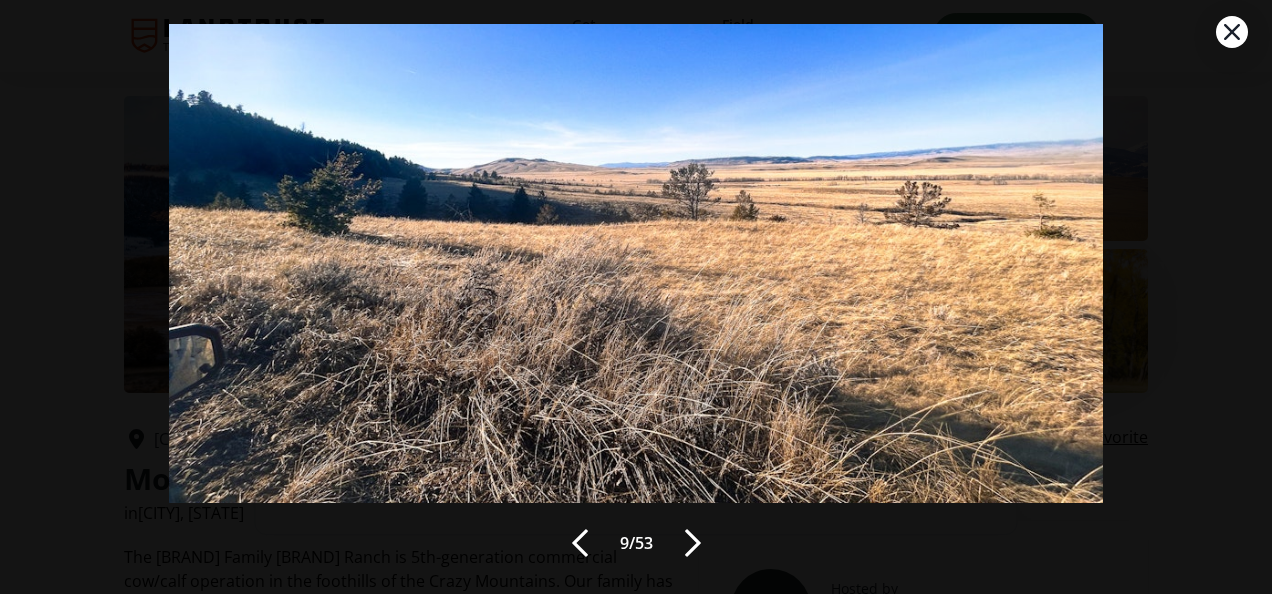 click at bounding box center (693, 543) 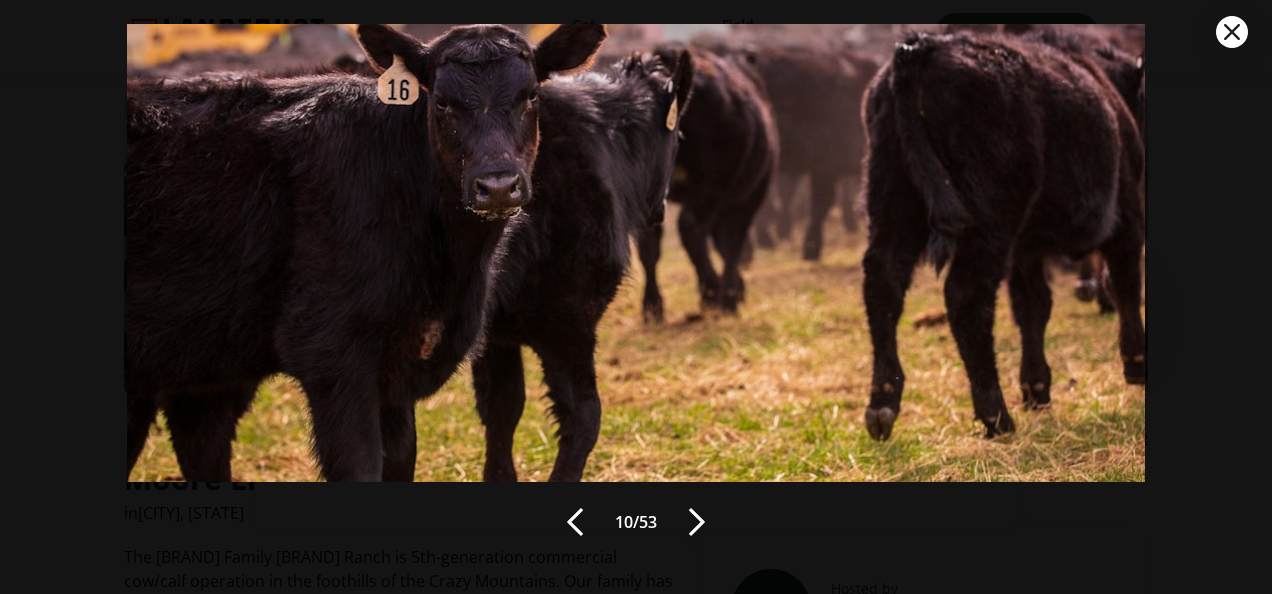 click at bounding box center (697, 522) 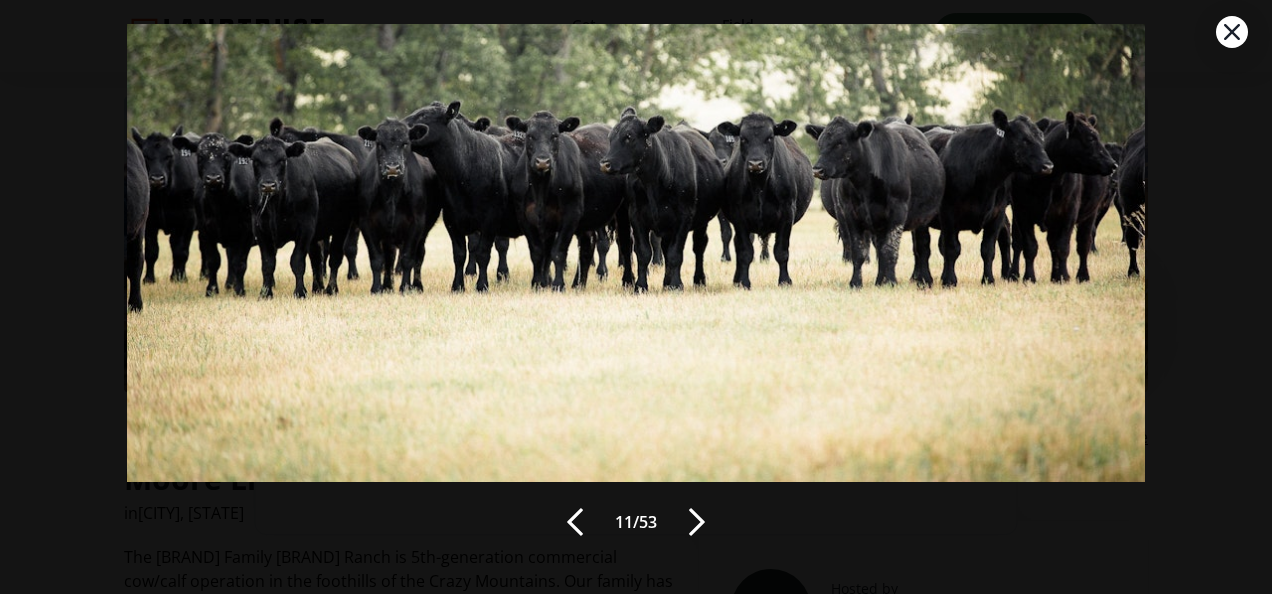 click at bounding box center [697, 522] 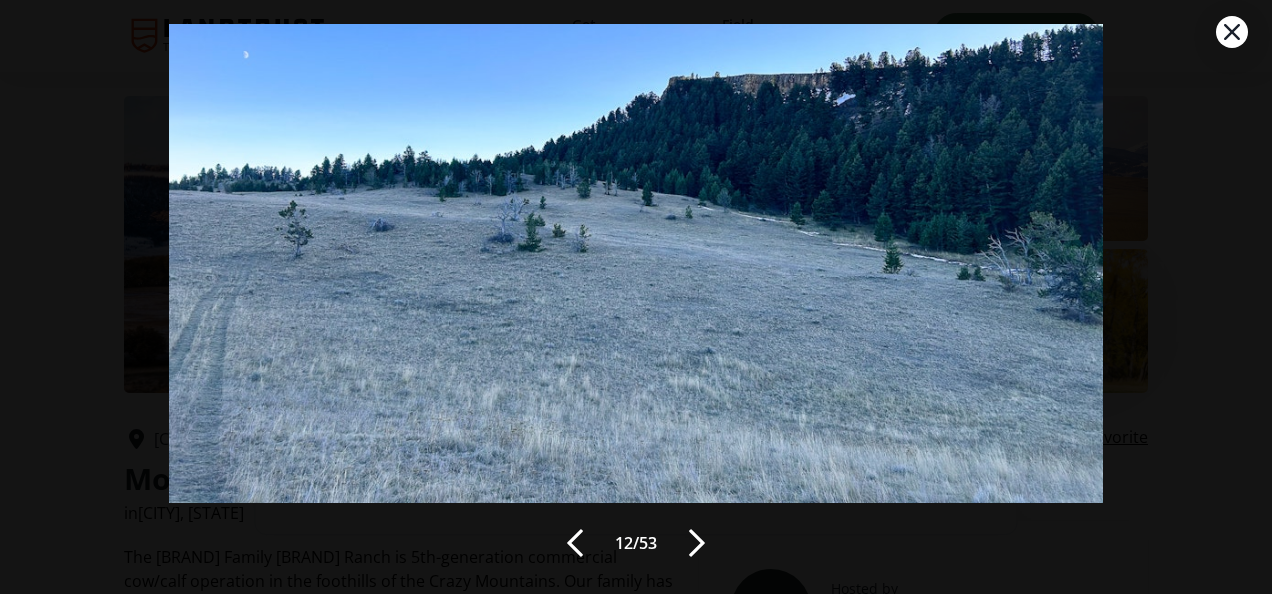 click at bounding box center (697, 543) 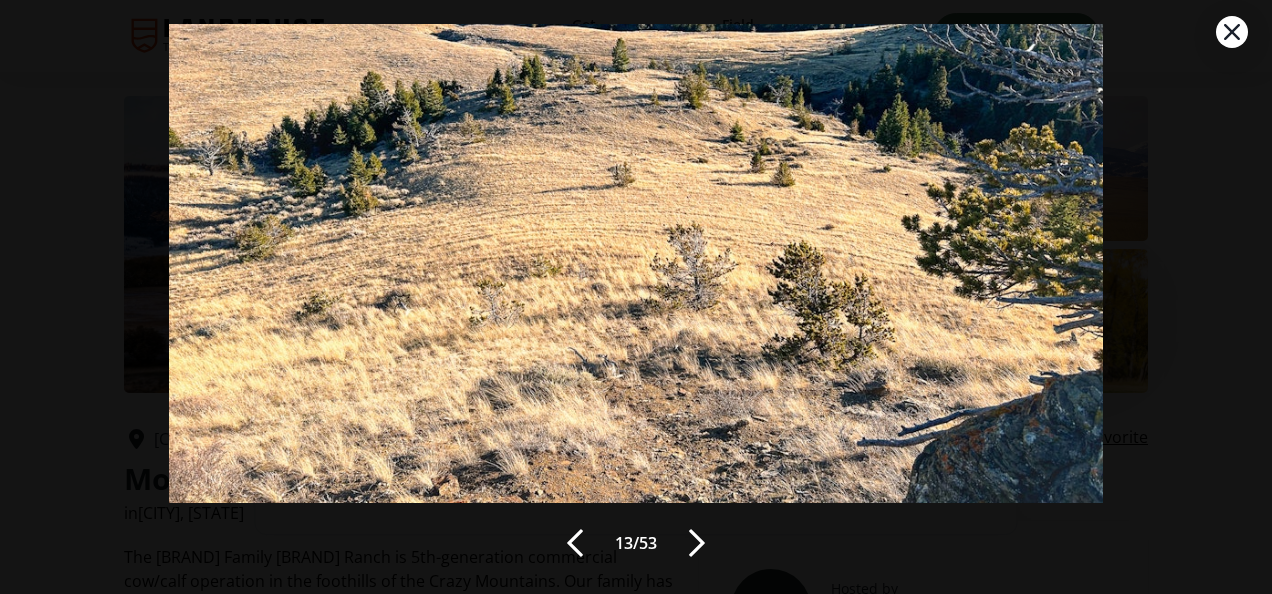 click at bounding box center [697, 543] 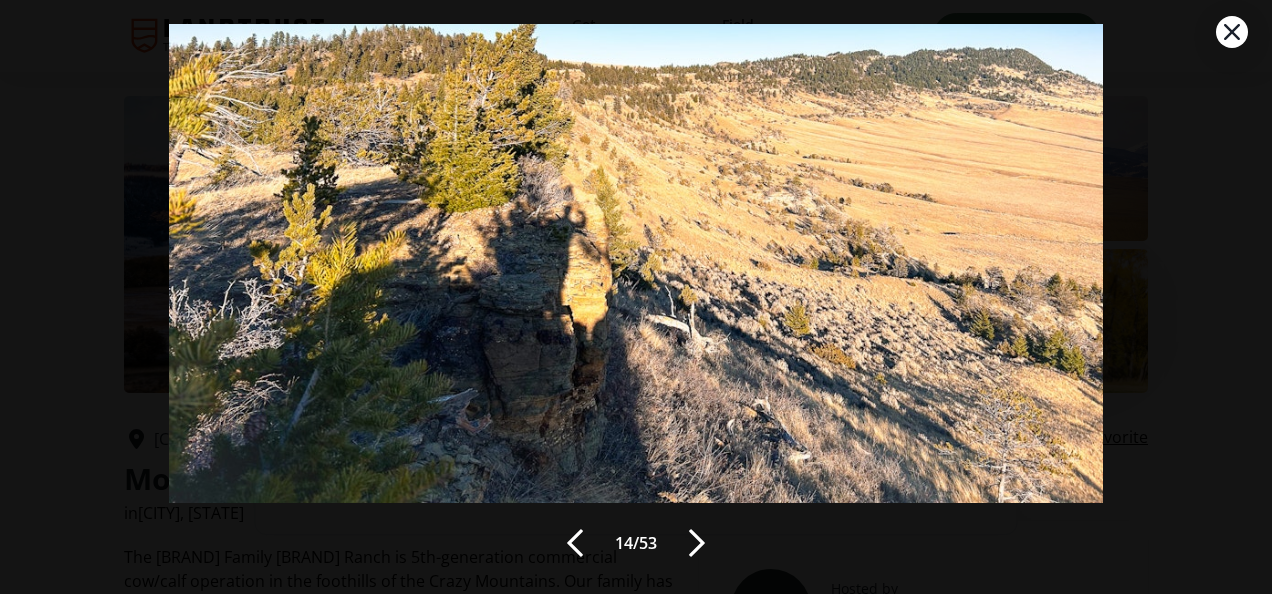 click at bounding box center [697, 543] 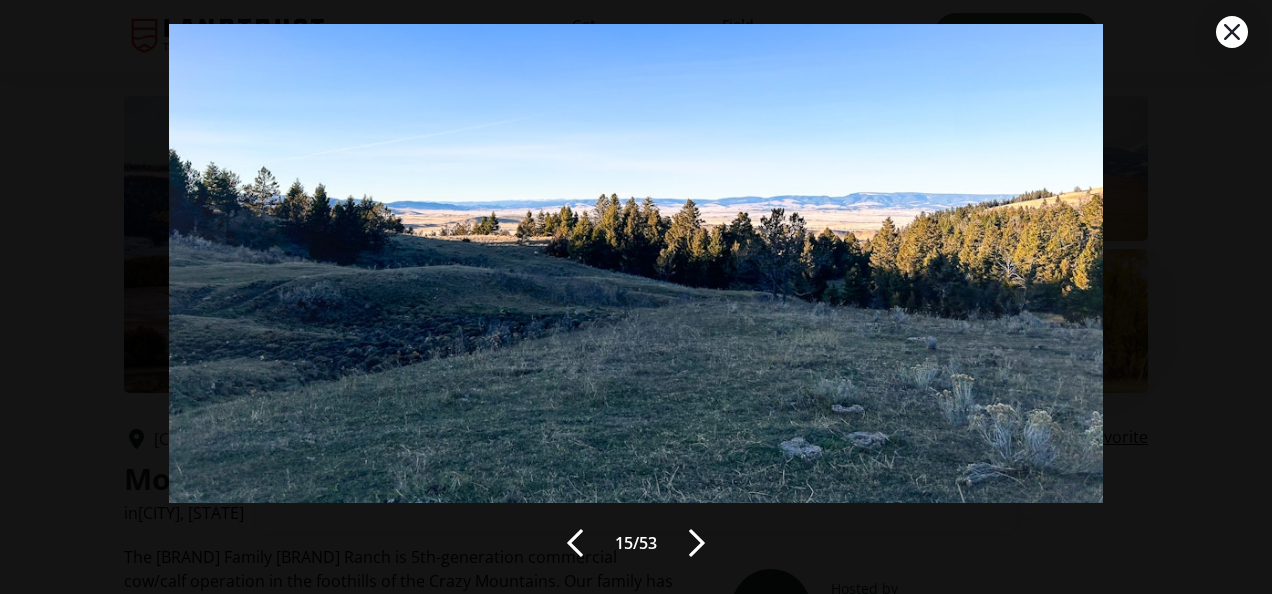 click at bounding box center [697, 543] 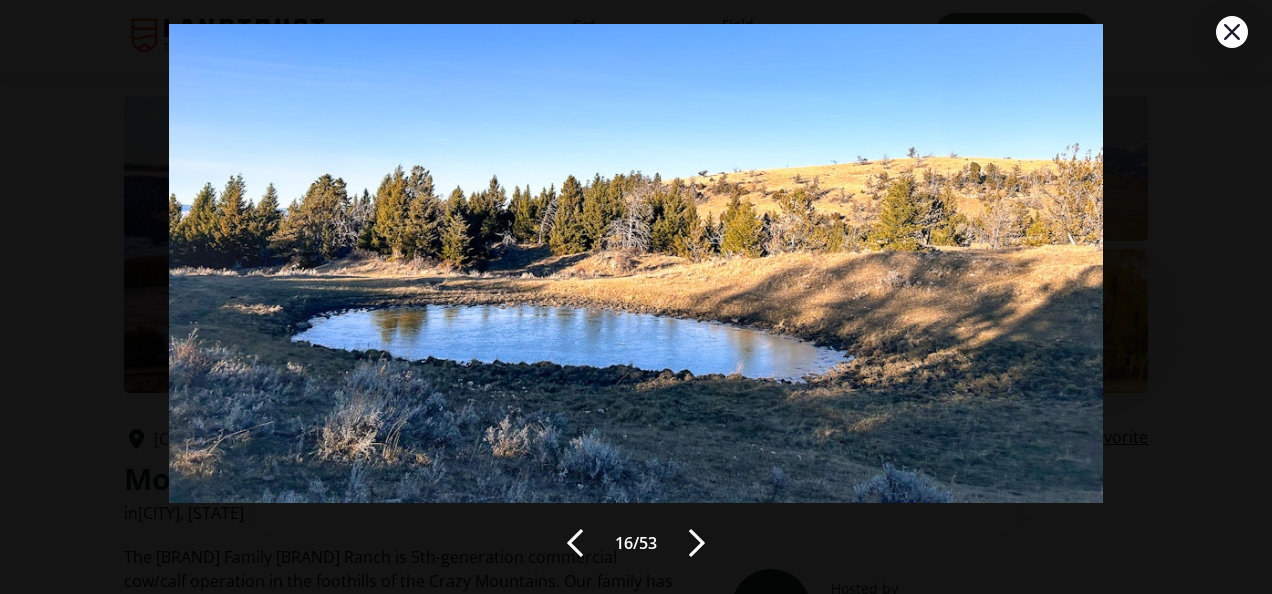 click at bounding box center [697, 543] 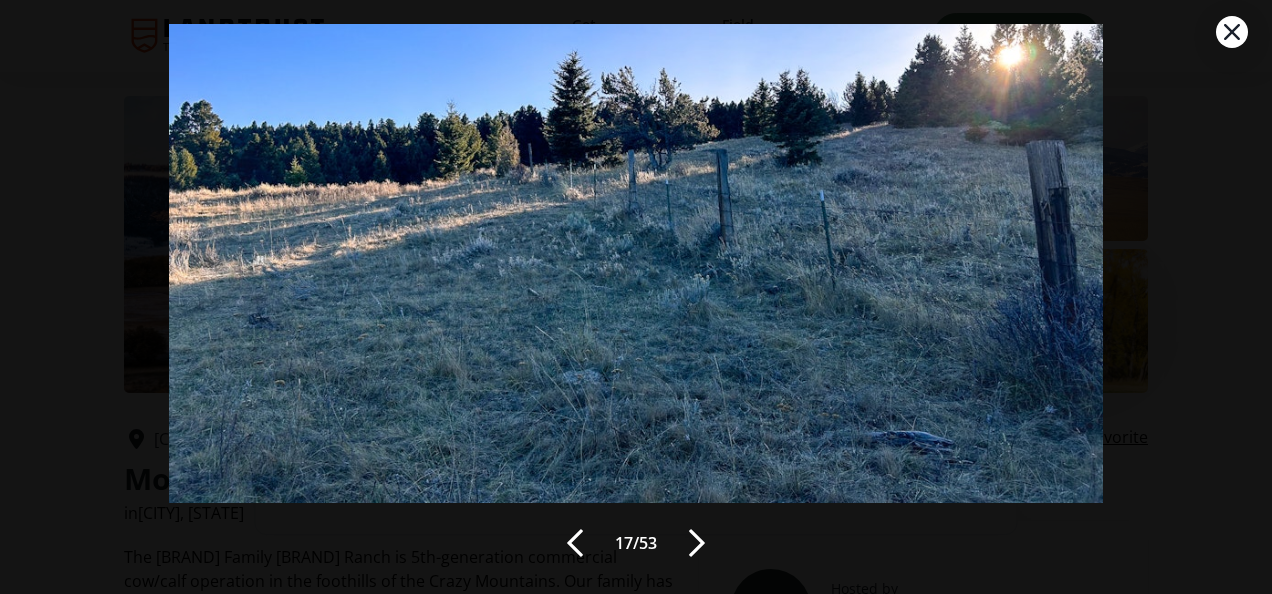 click at bounding box center [697, 543] 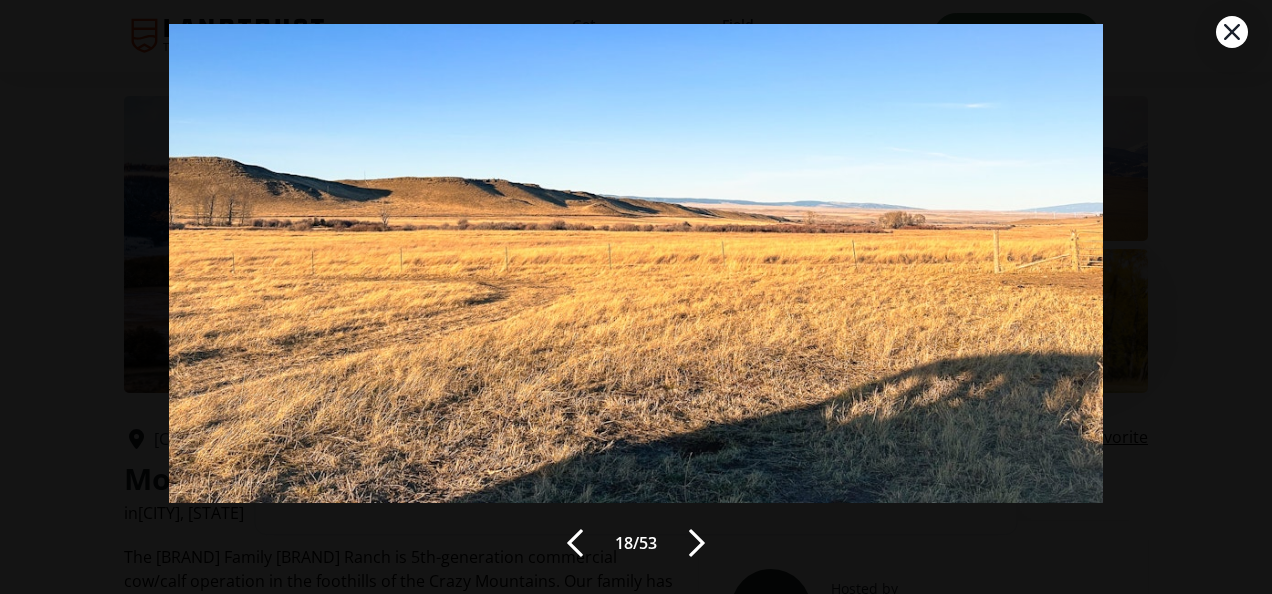 click at bounding box center [697, 543] 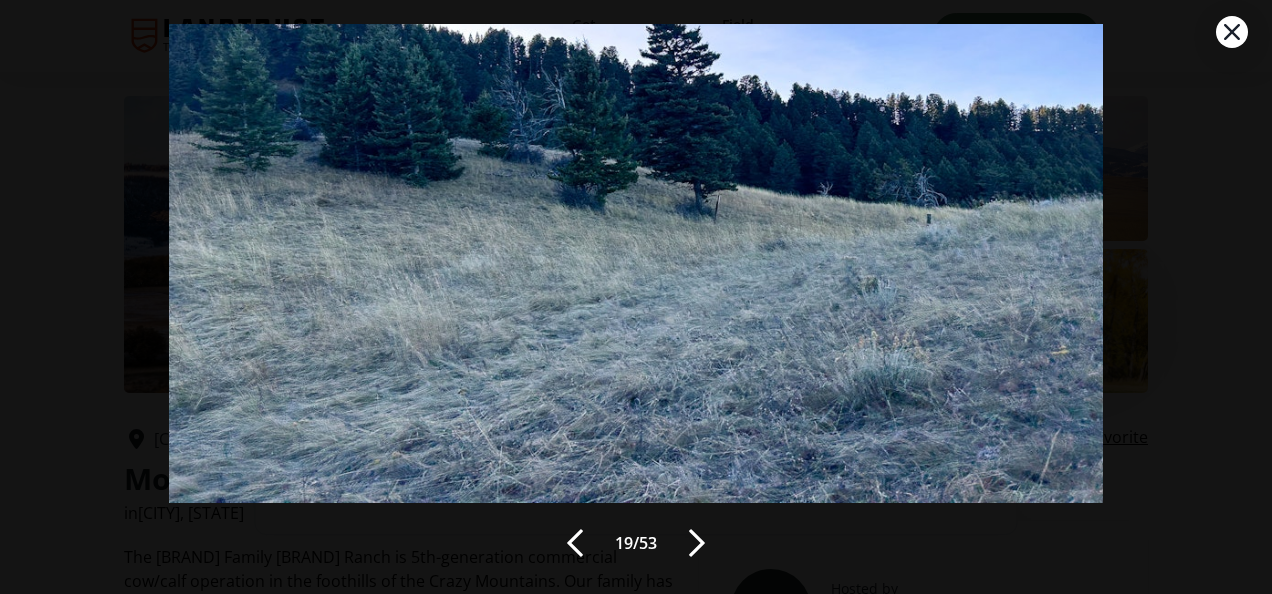 click at bounding box center (697, 543) 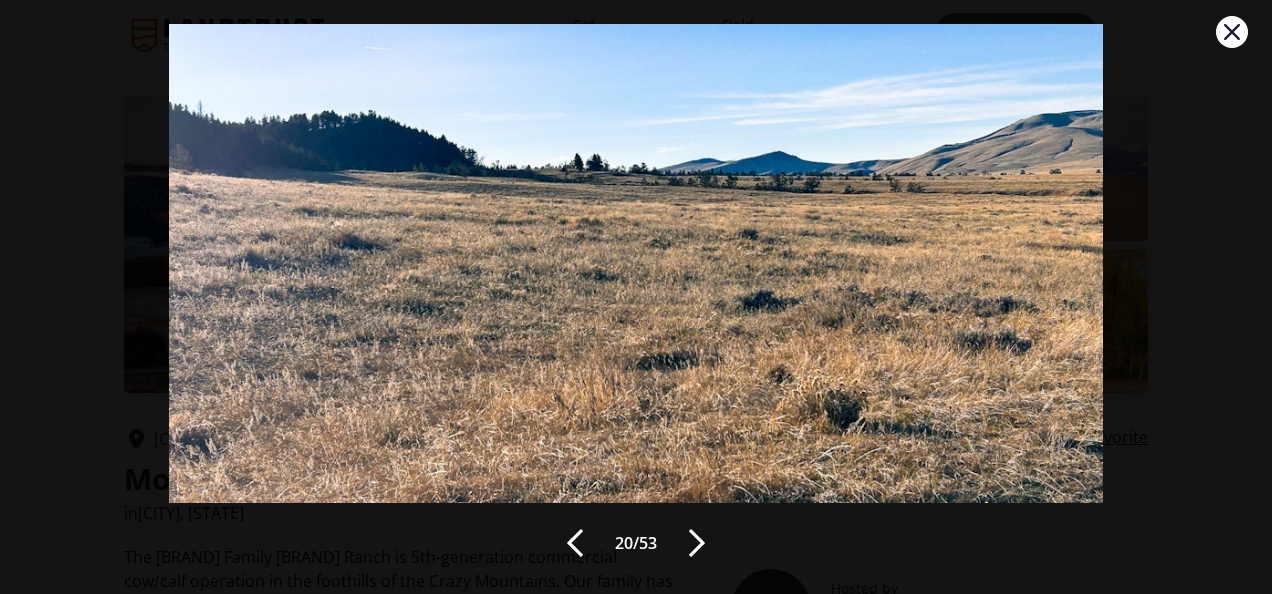 click at bounding box center (697, 543) 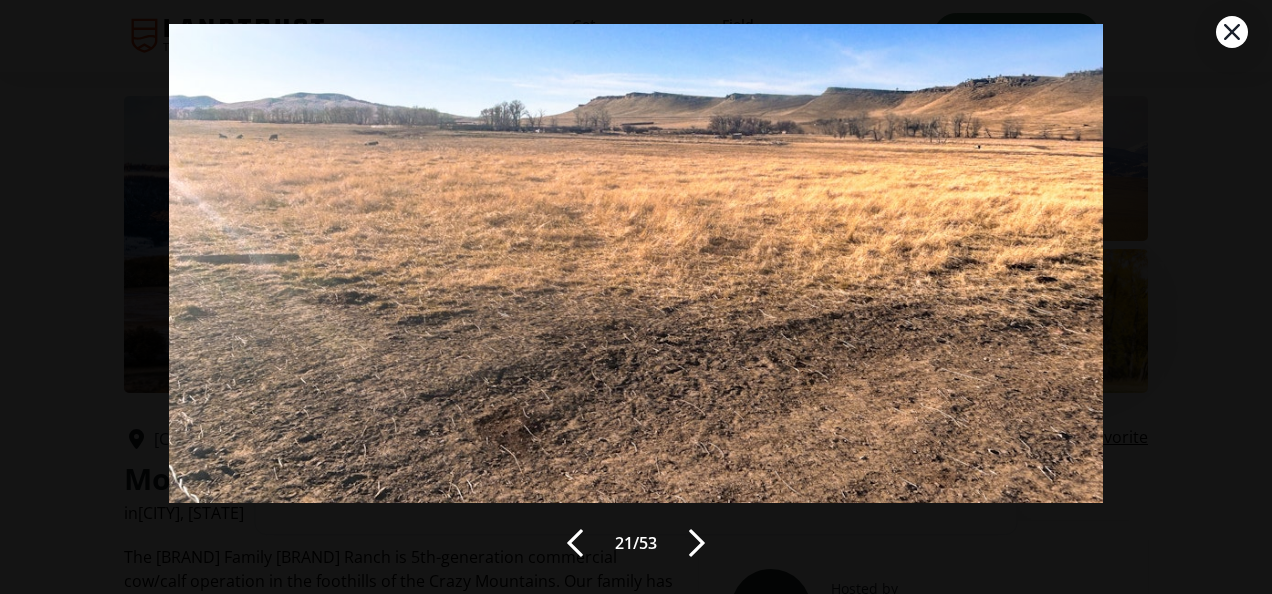 click at bounding box center [697, 543] 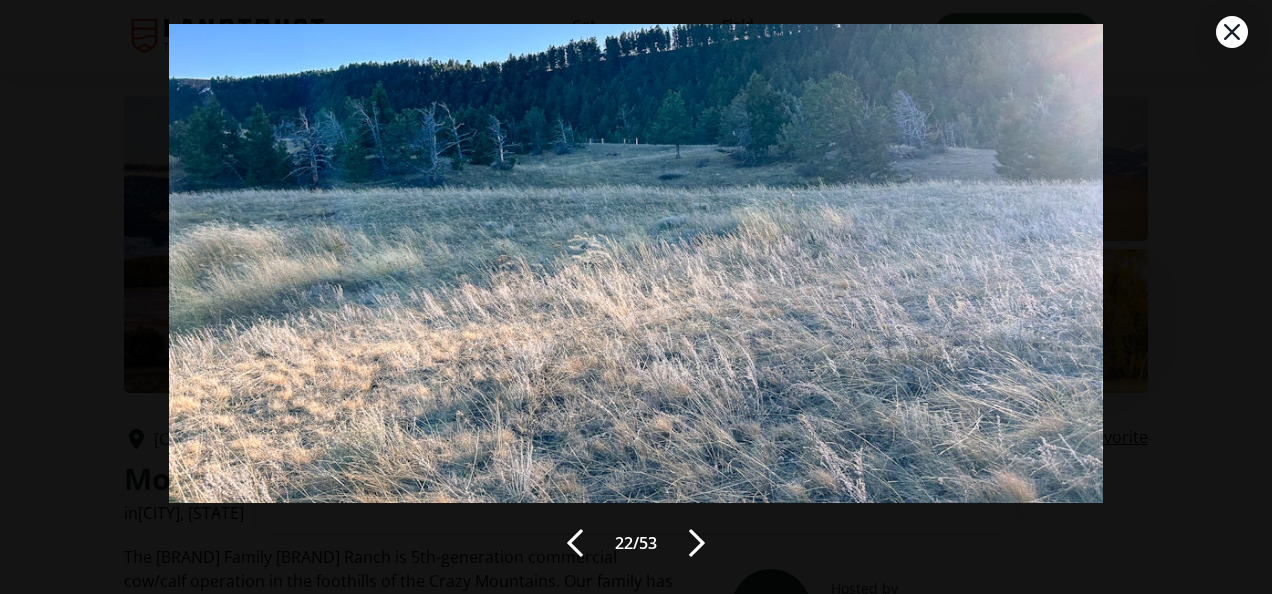 click at bounding box center (697, 543) 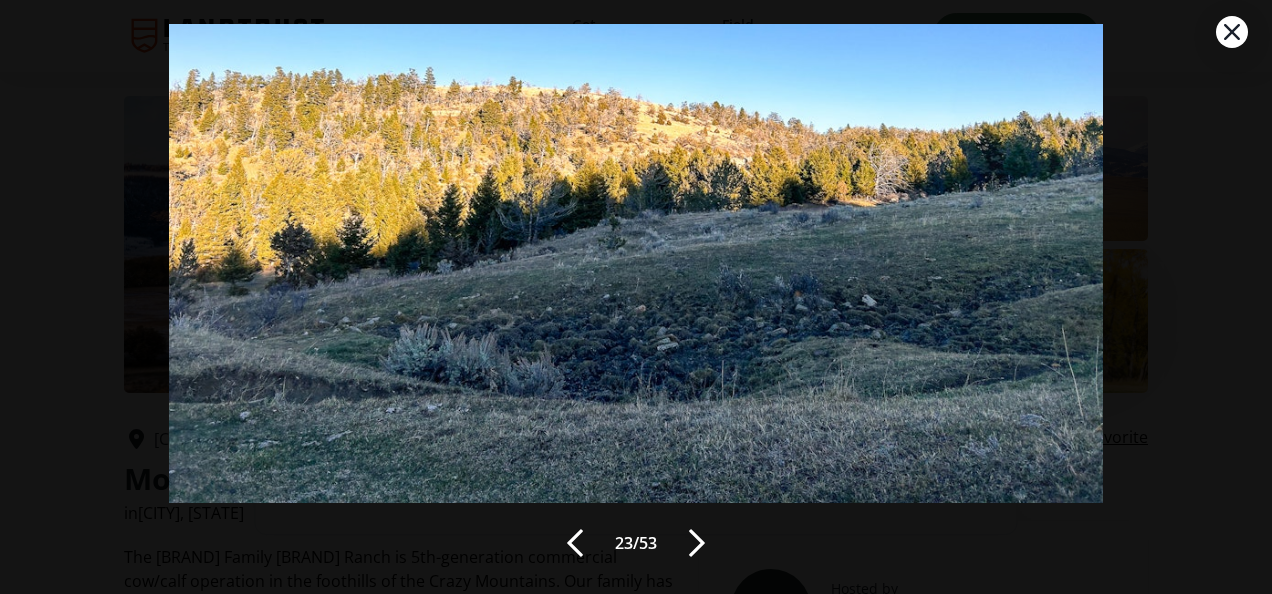 click at bounding box center (697, 543) 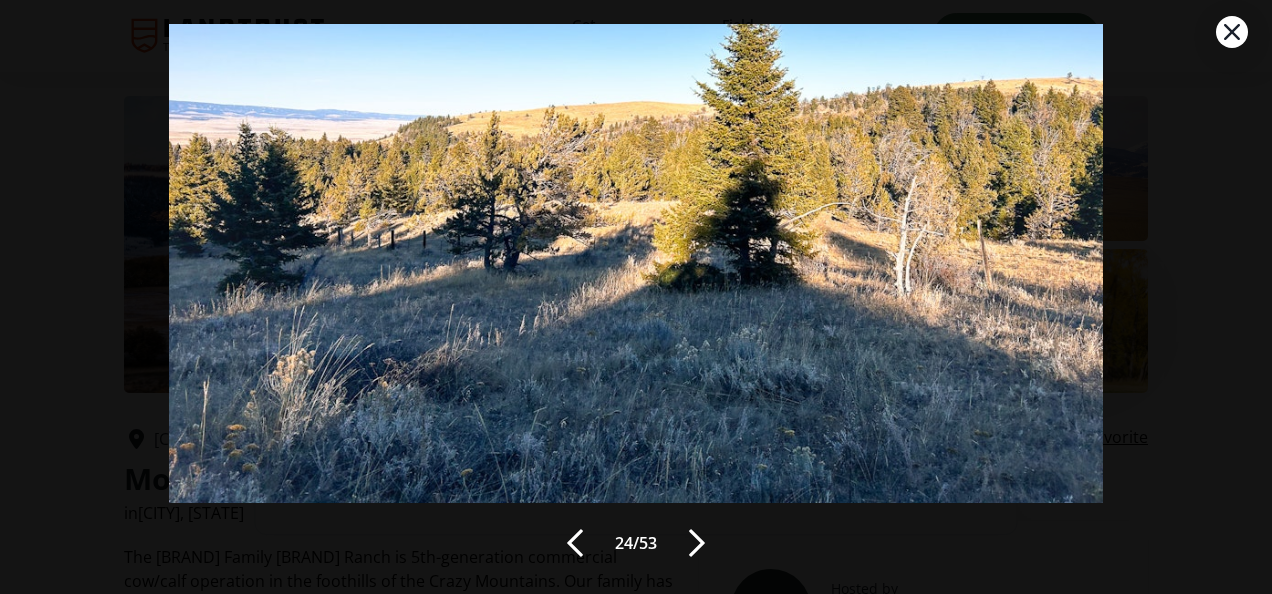 click at bounding box center (697, 543) 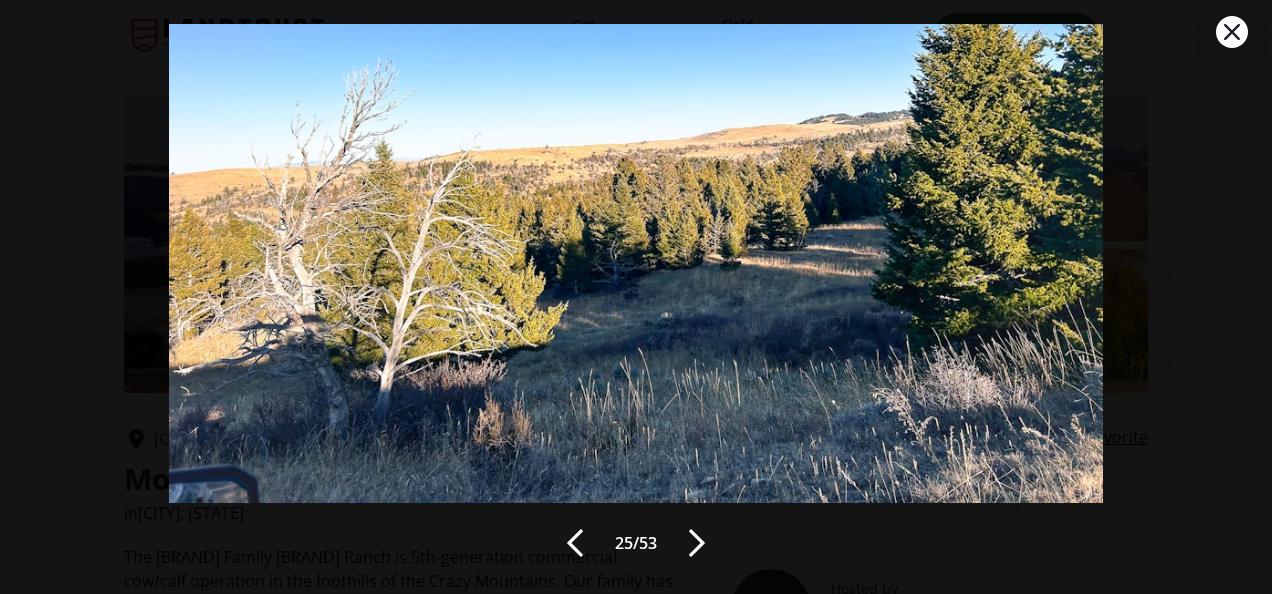 click at bounding box center [697, 543] 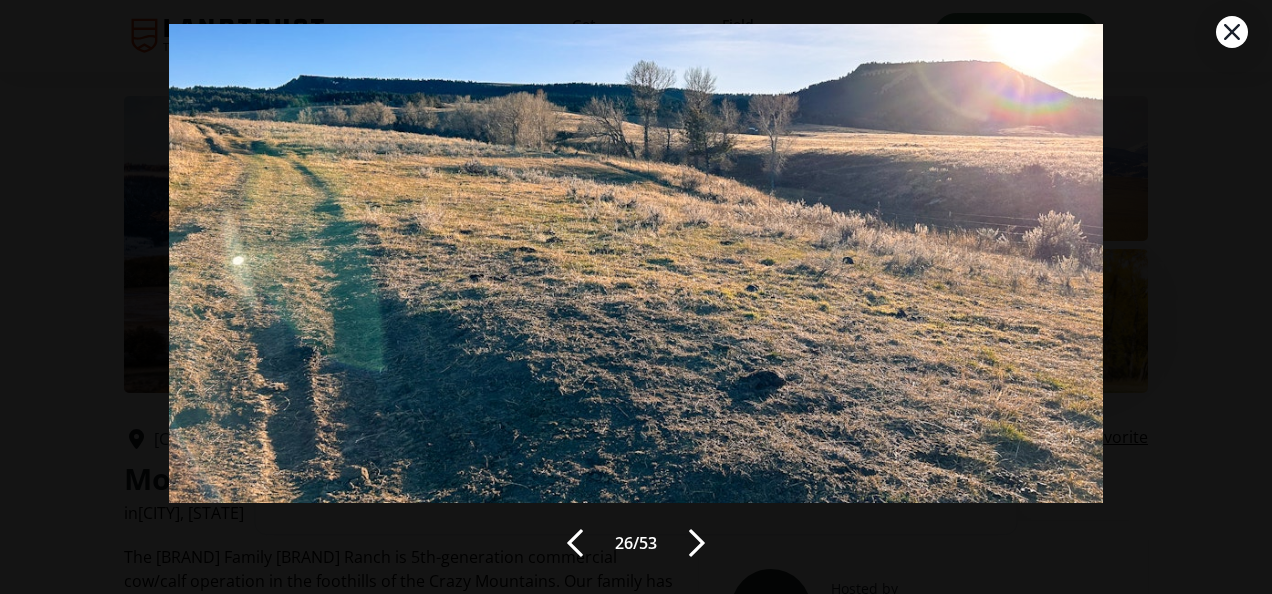 click at bounding box center (697, 543) 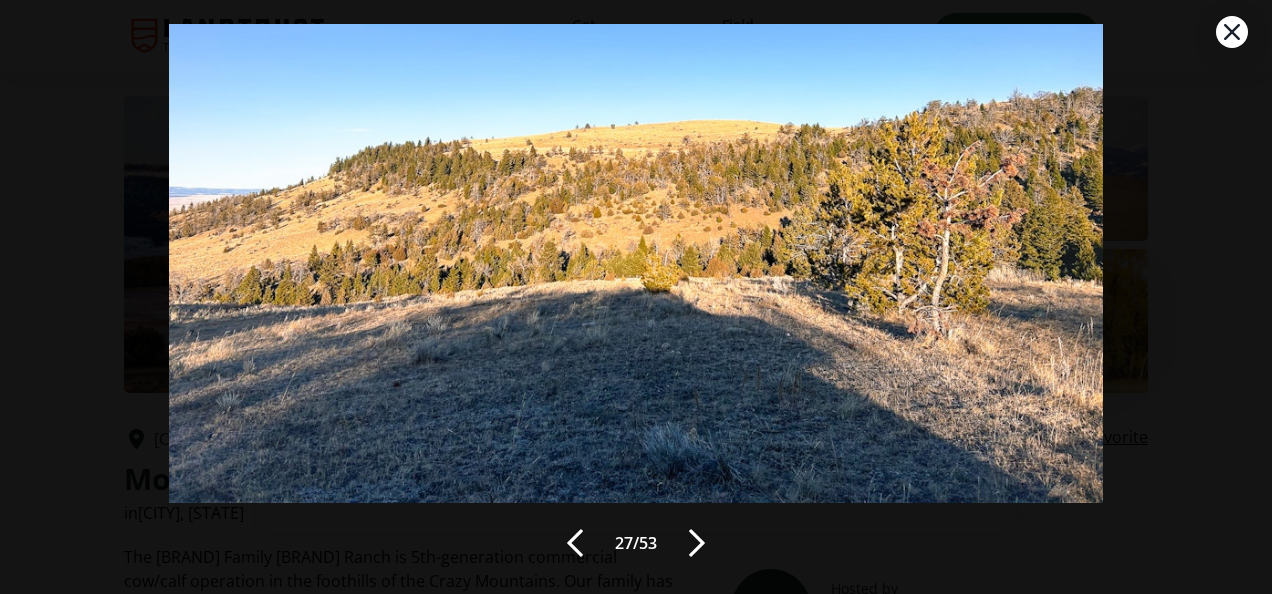 click at bounding box center [697, 543] 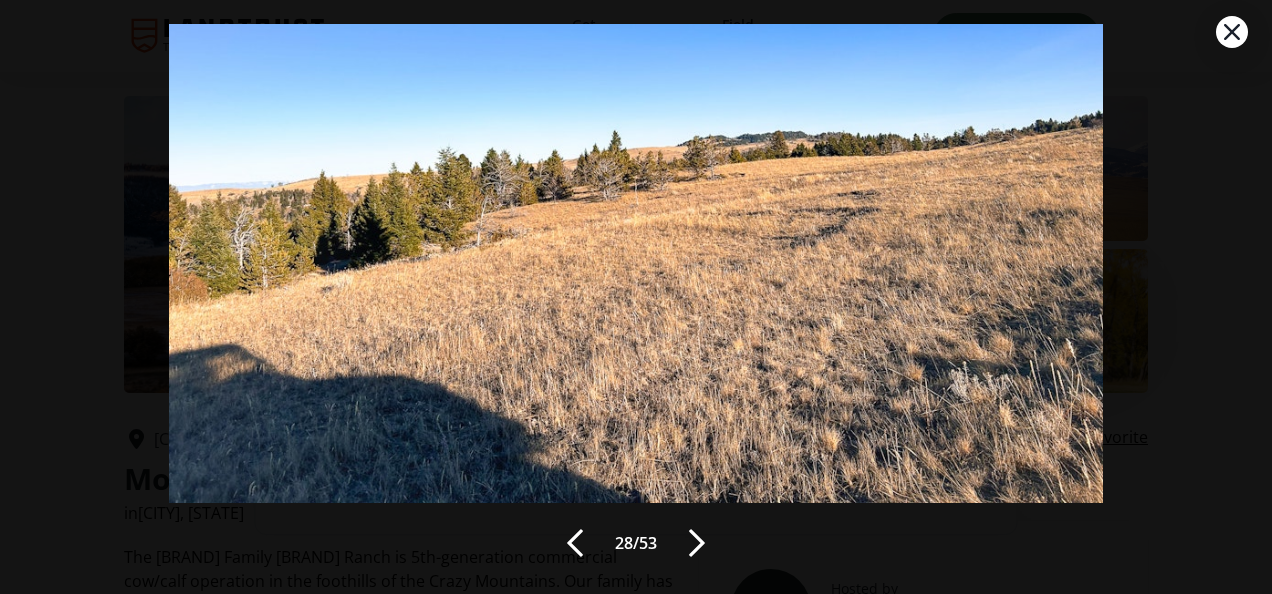 click at bounding box center [697, 543] 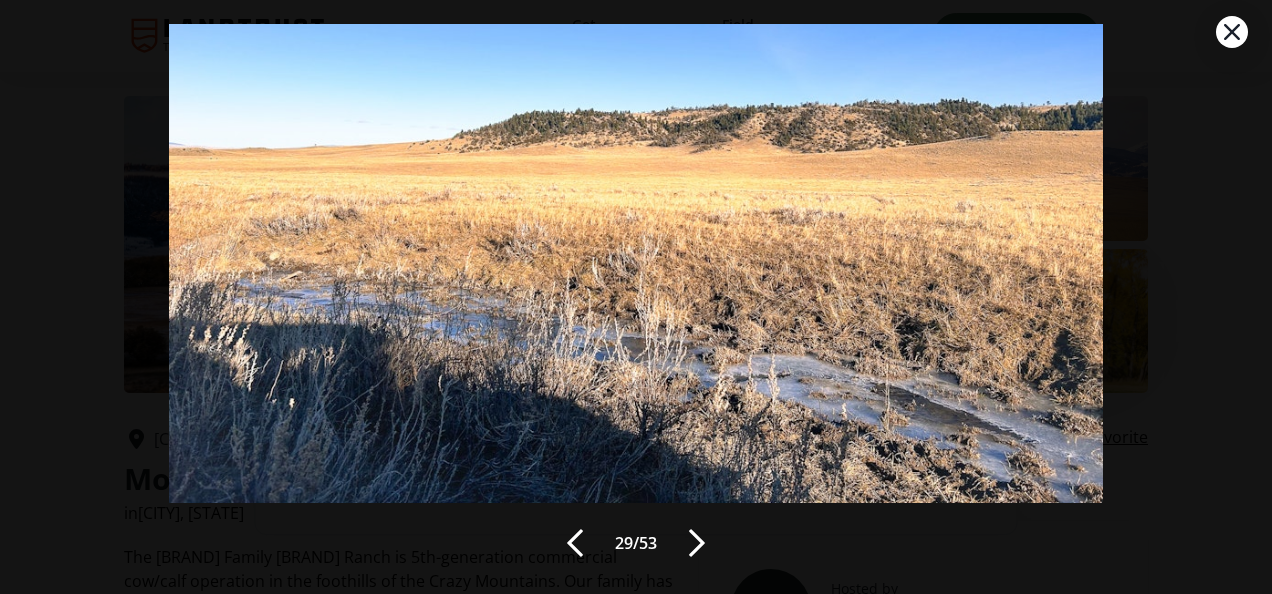 click at bounding box center (697, 543) 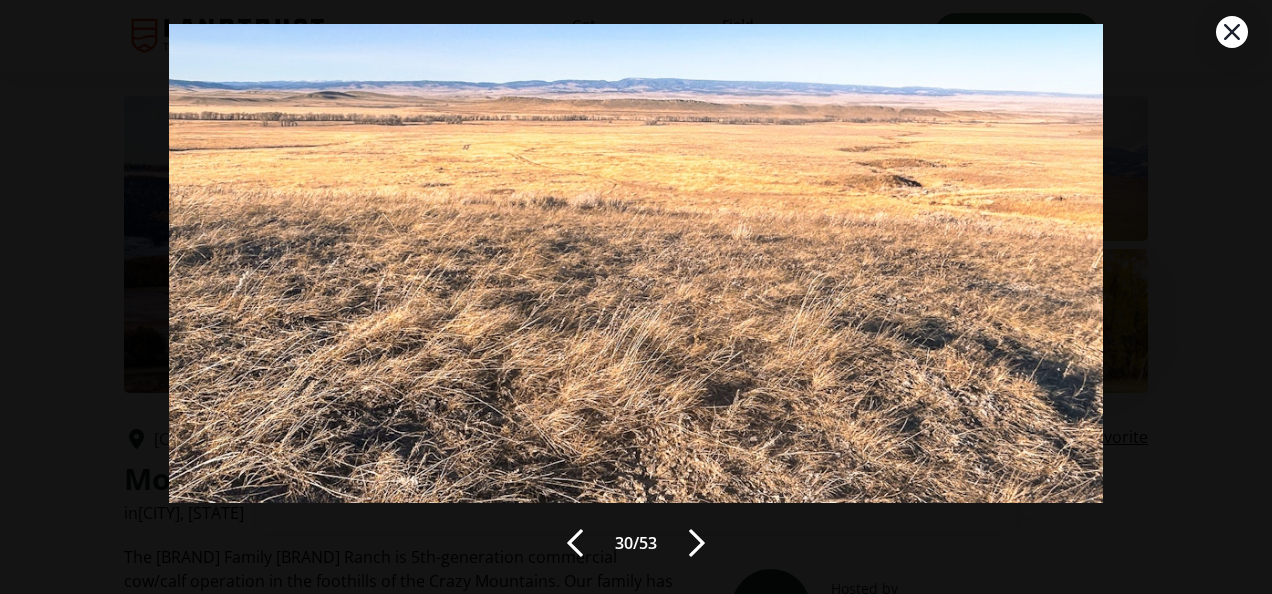 click at bounding box center [697, 543] 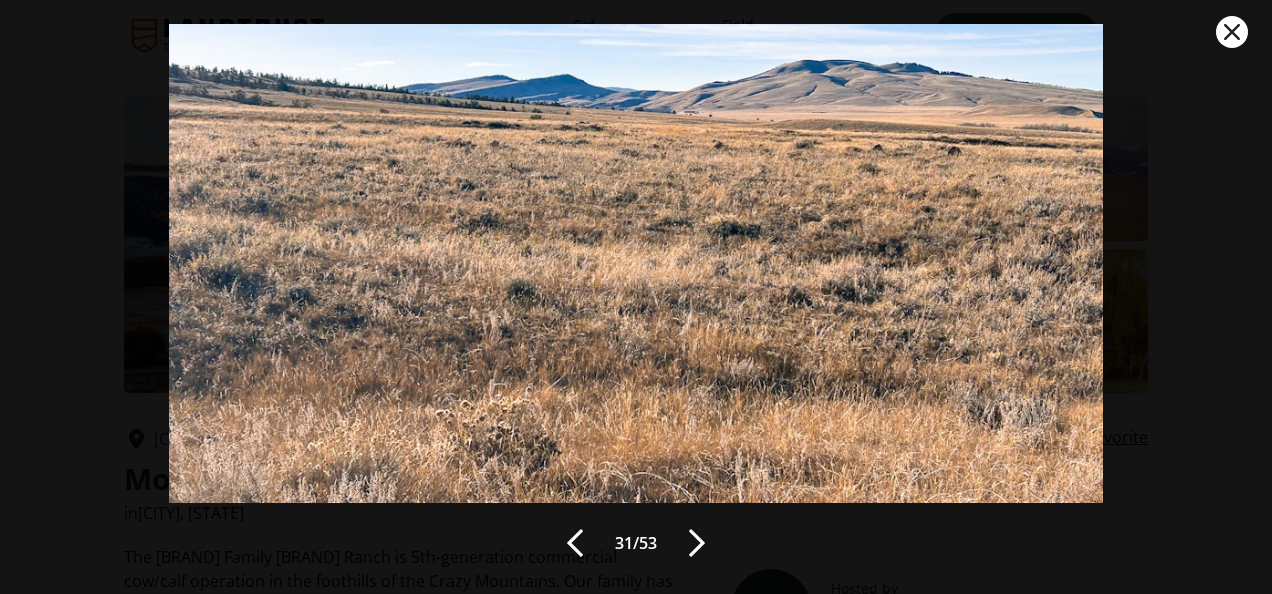 click at bounding box center (697, 543) 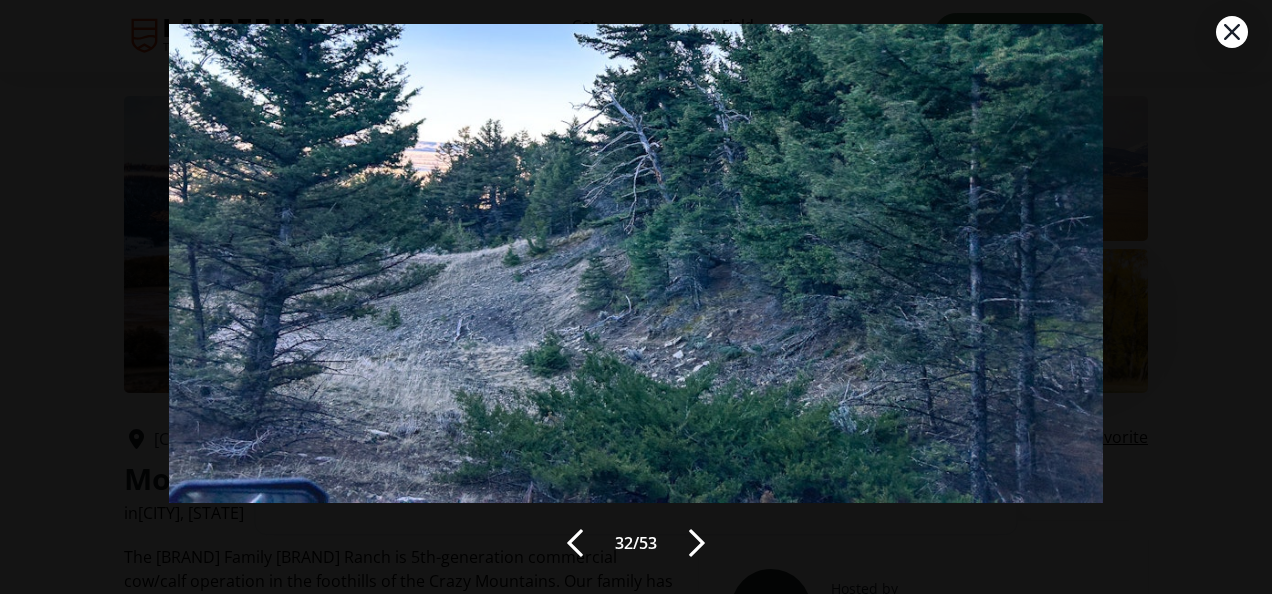 click at bounding box center (697, 543) 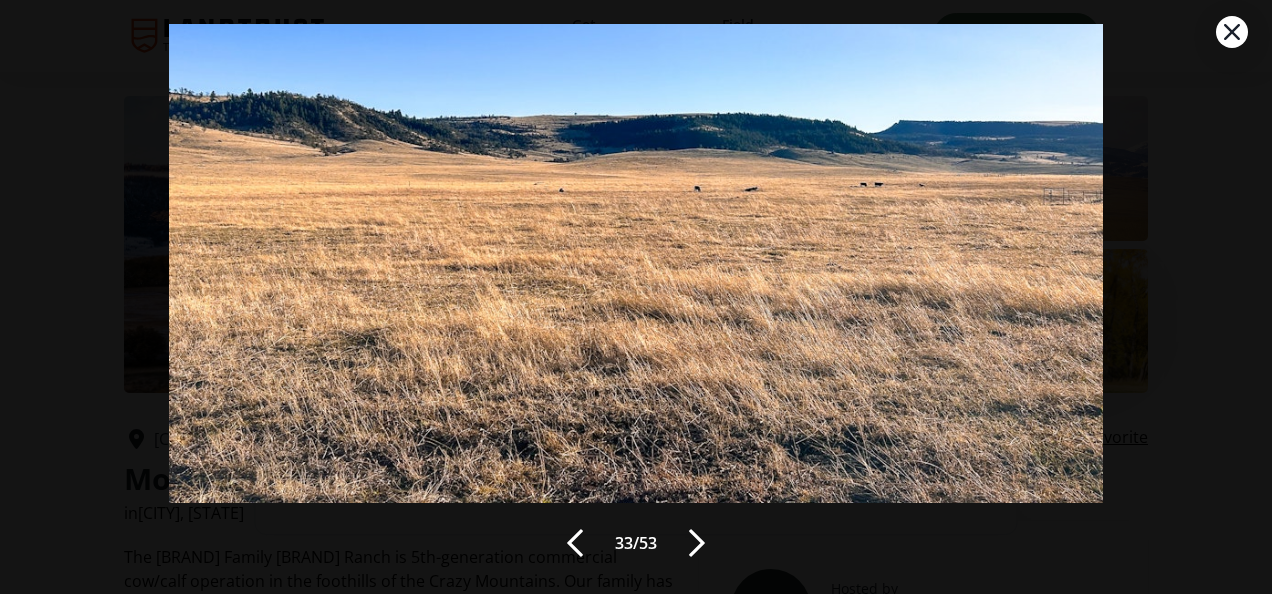 click at bounding box center [697, 543] 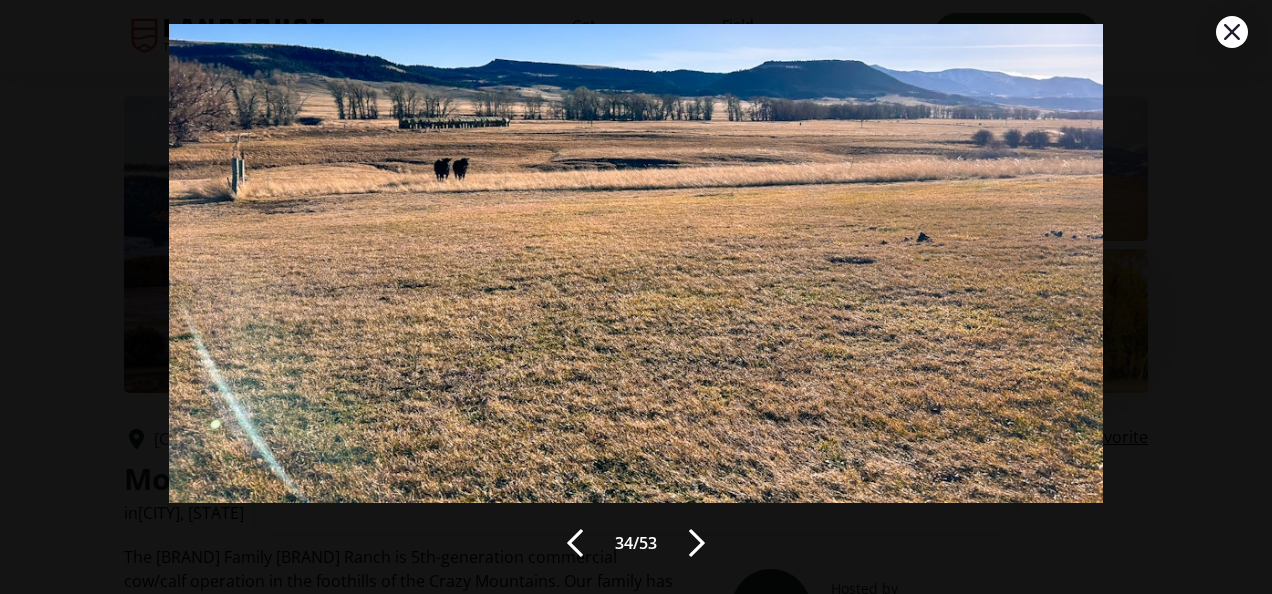 click at bounding box center (697, 543) 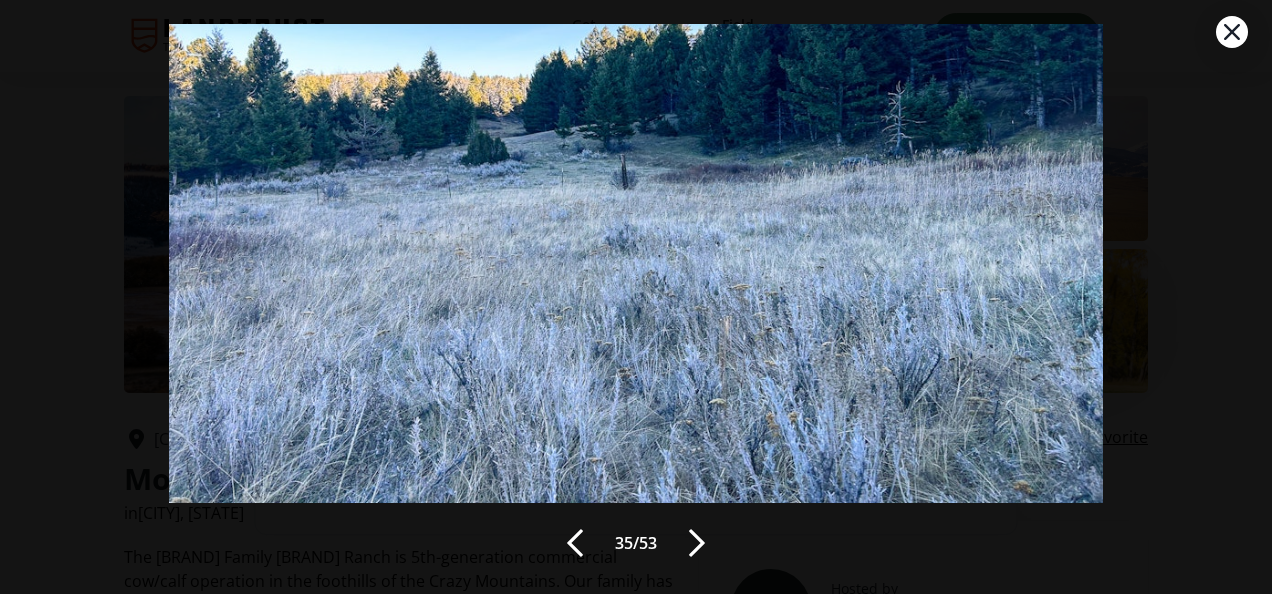 click at bounding box center [697, 543] 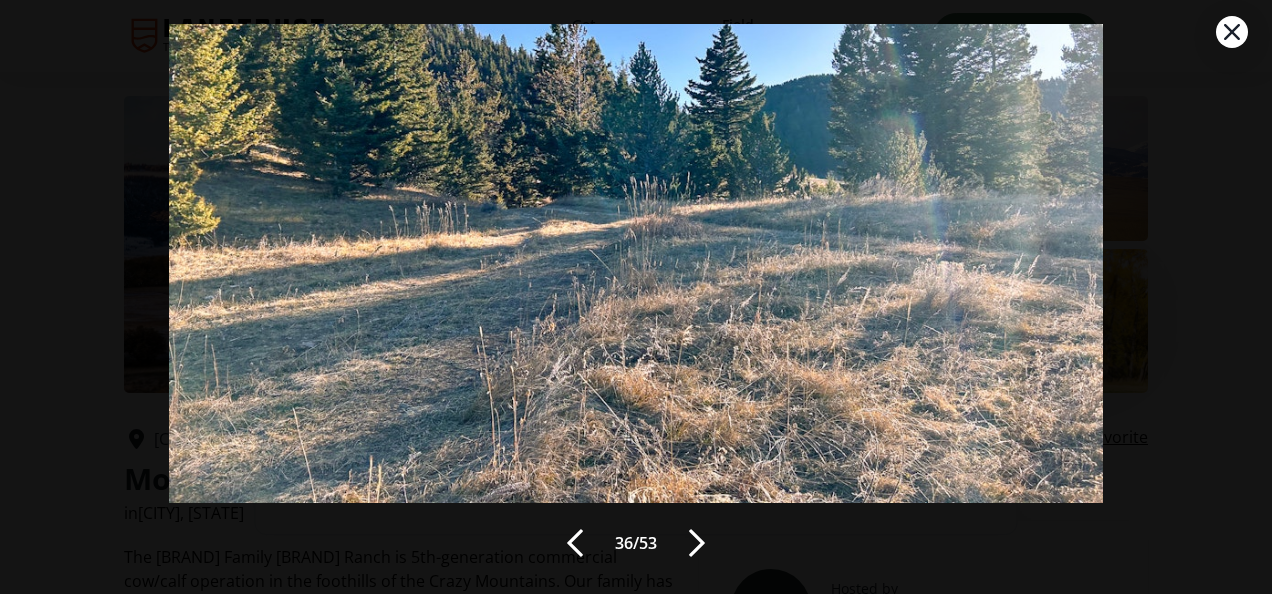click at bounding box center [697, 543] 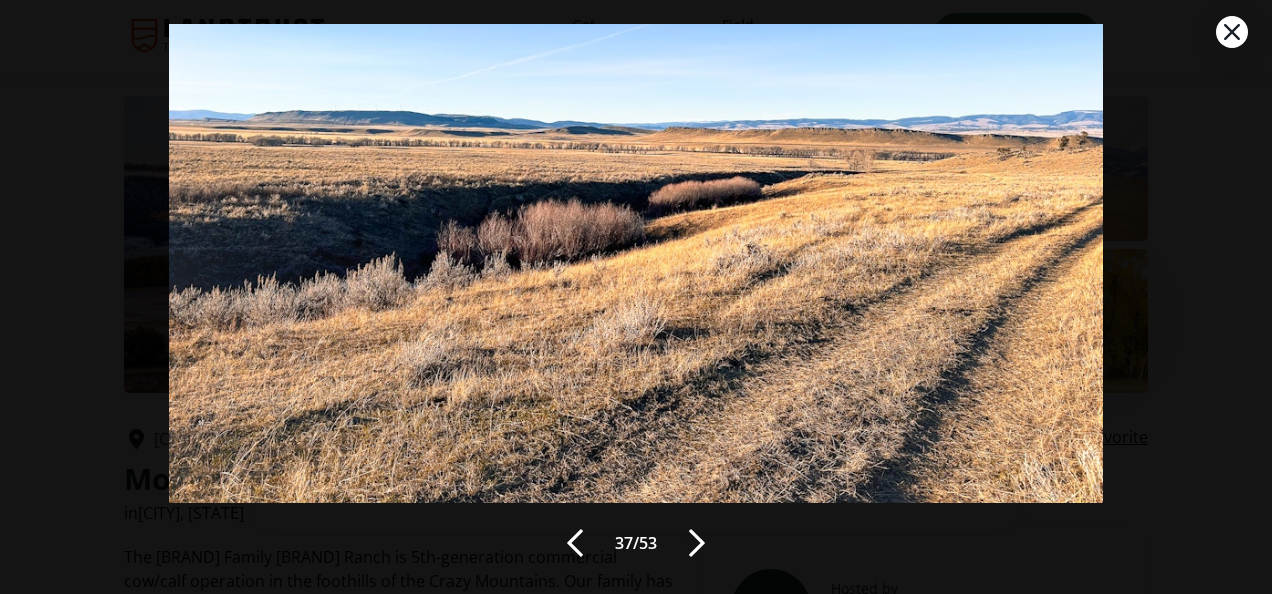 click at bounding box center (697, 543) 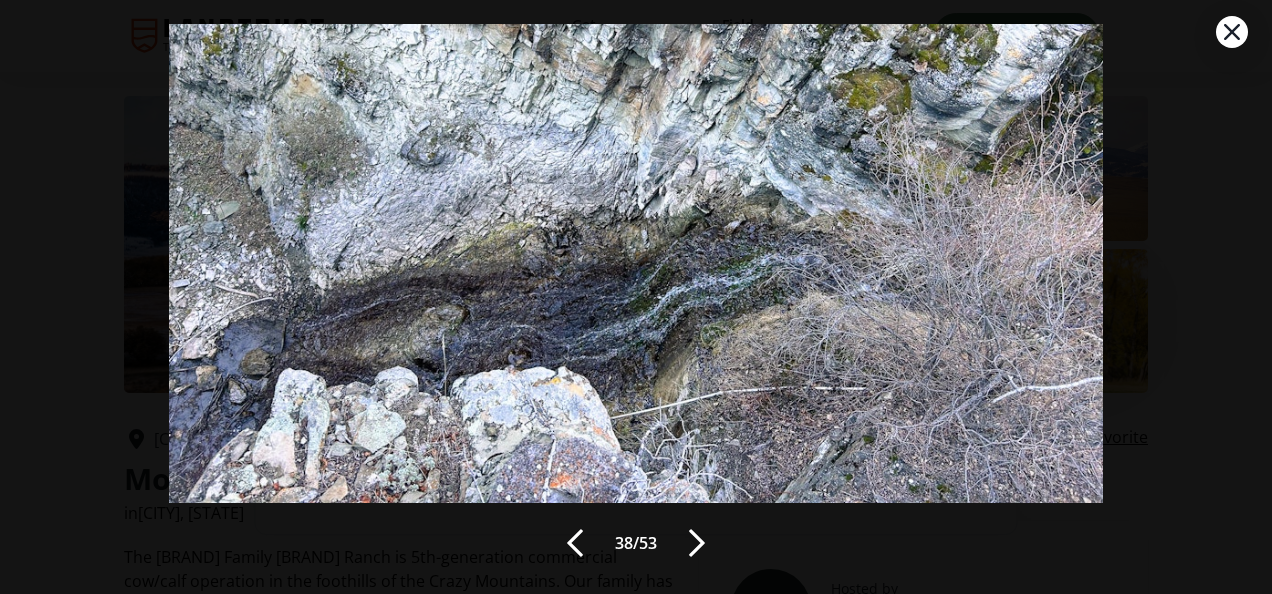 click at bounding box center (697, 543) 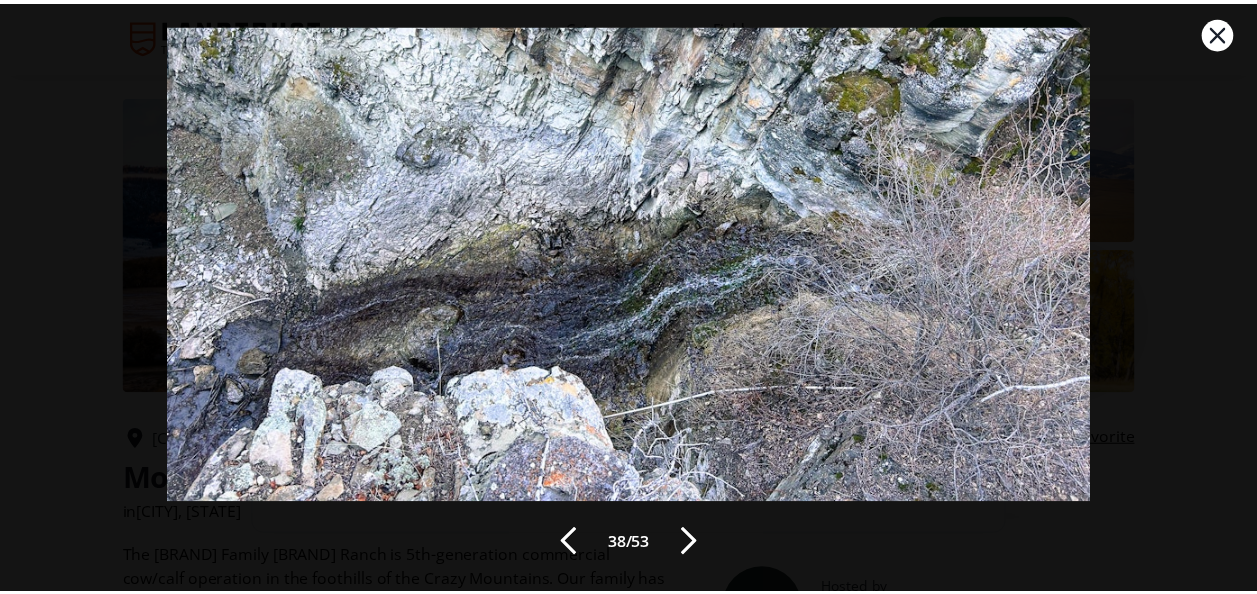 scroll, scrollTop: 100, scrollLeft: 0, axis: vertical 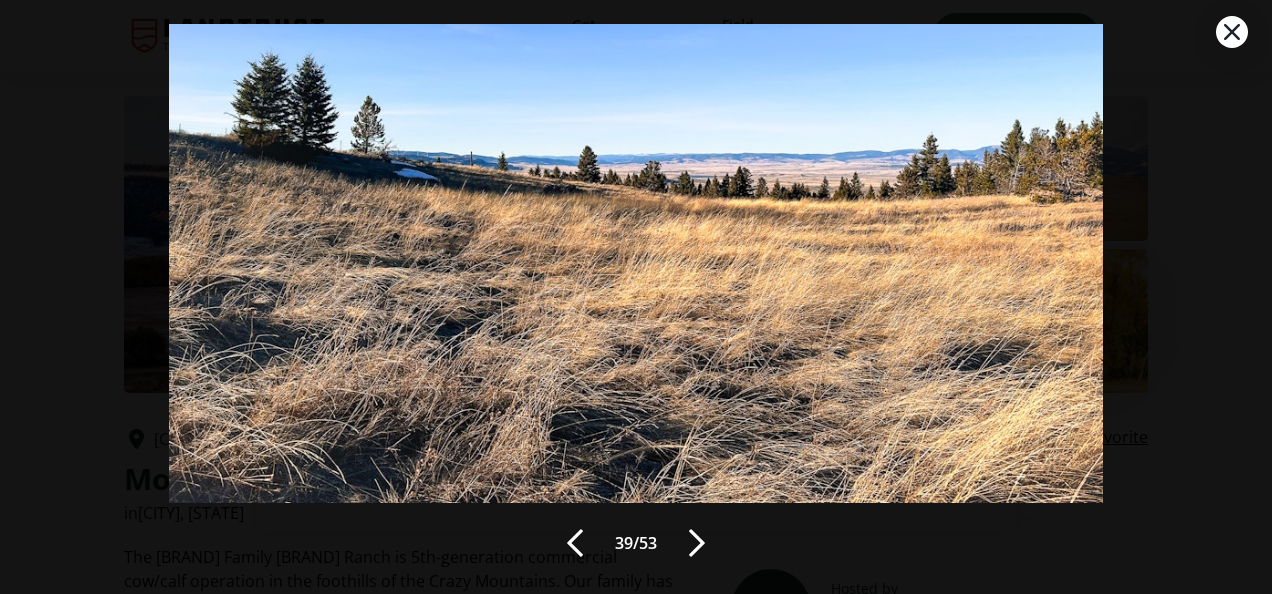 click at bounding box center (697, 543) 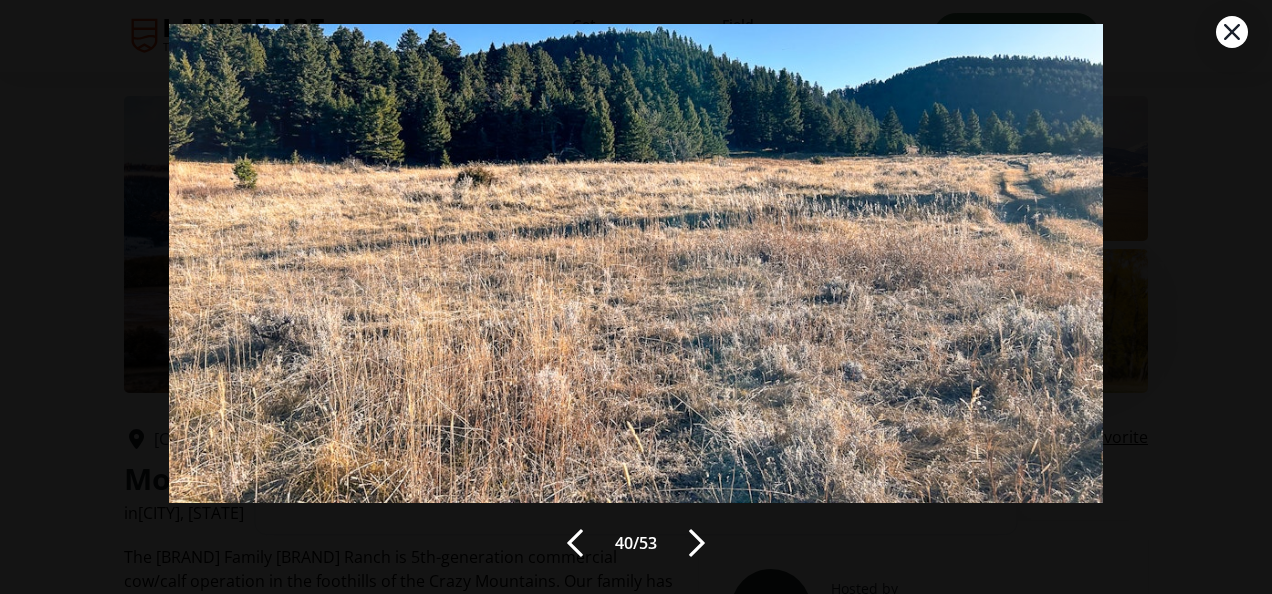 click at bounding box center (697, 543) 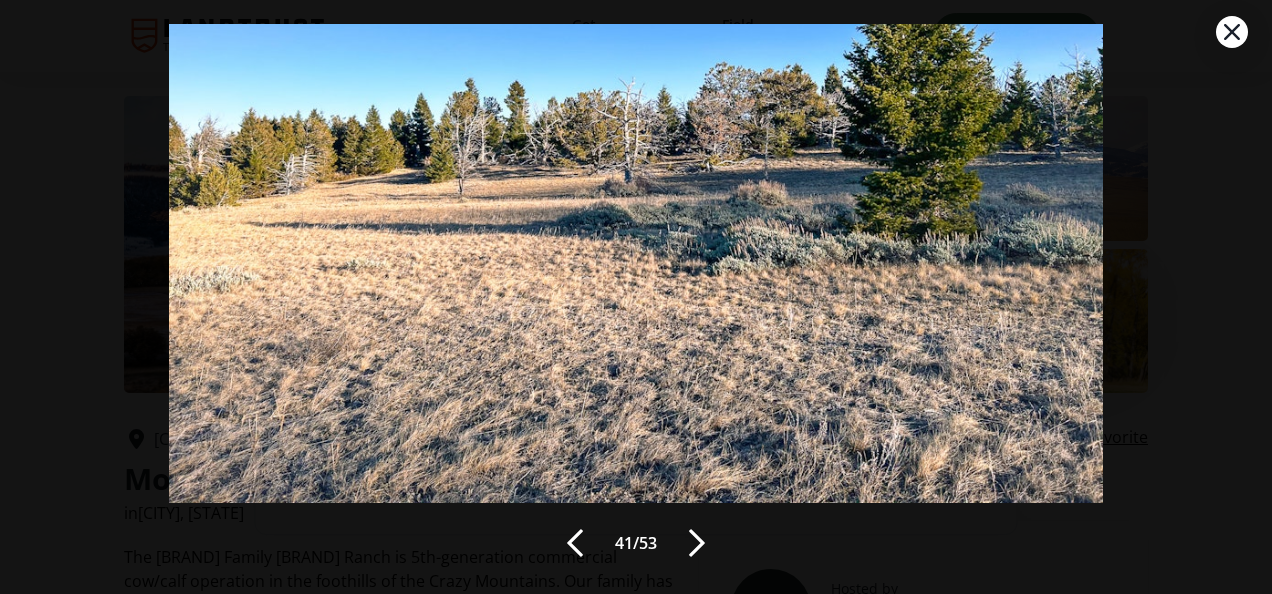 click at bounding box center (697, 543) 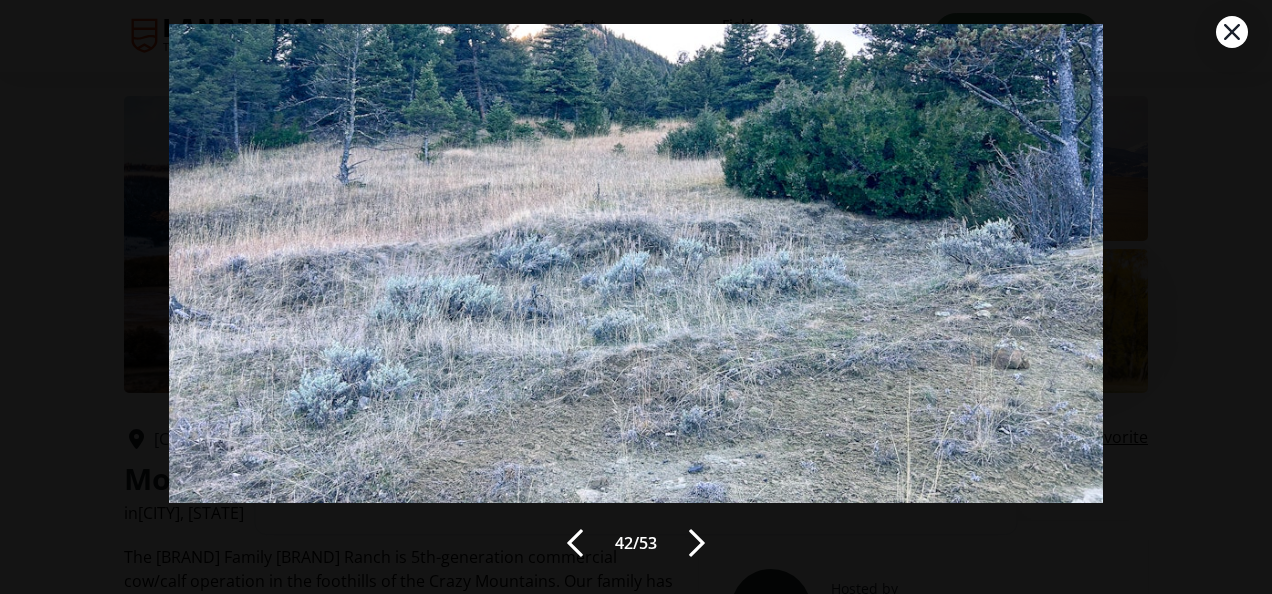 click at bounding box center (697, 543) 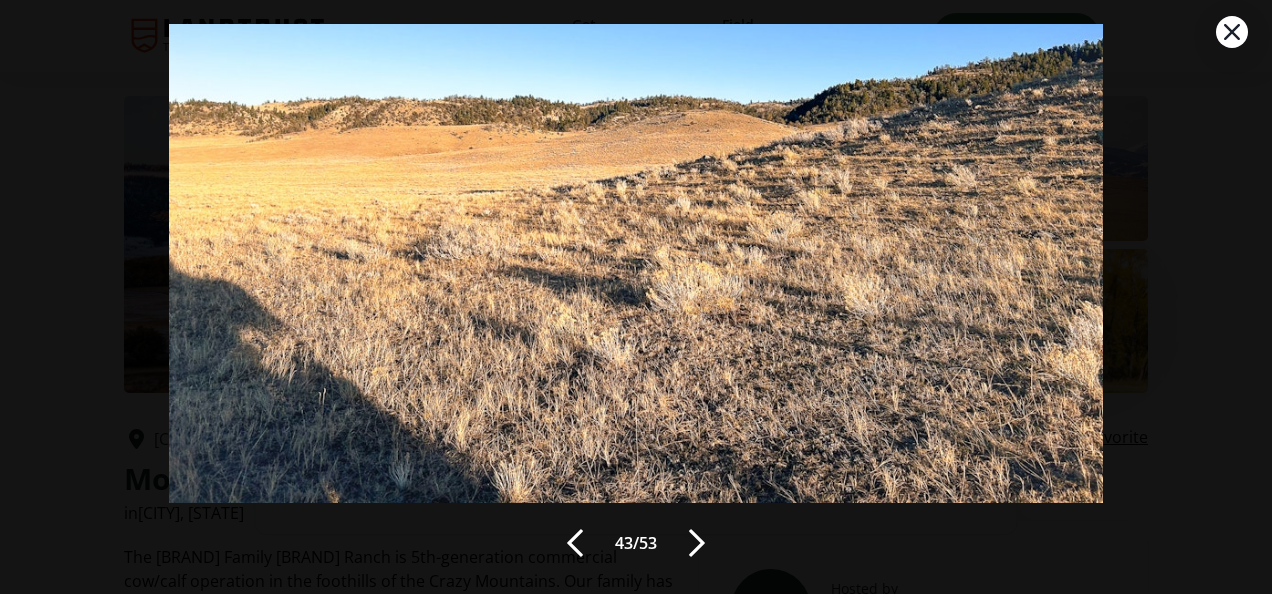 click at bounding box center (697, 543) 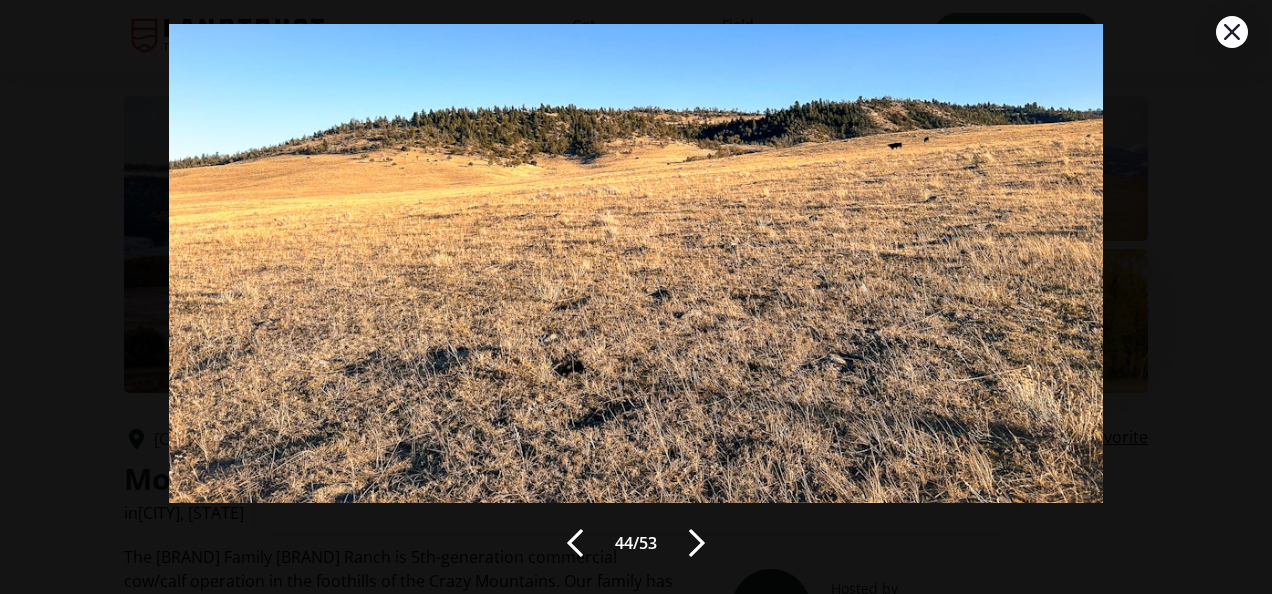 click at bounding box center (697, 543) 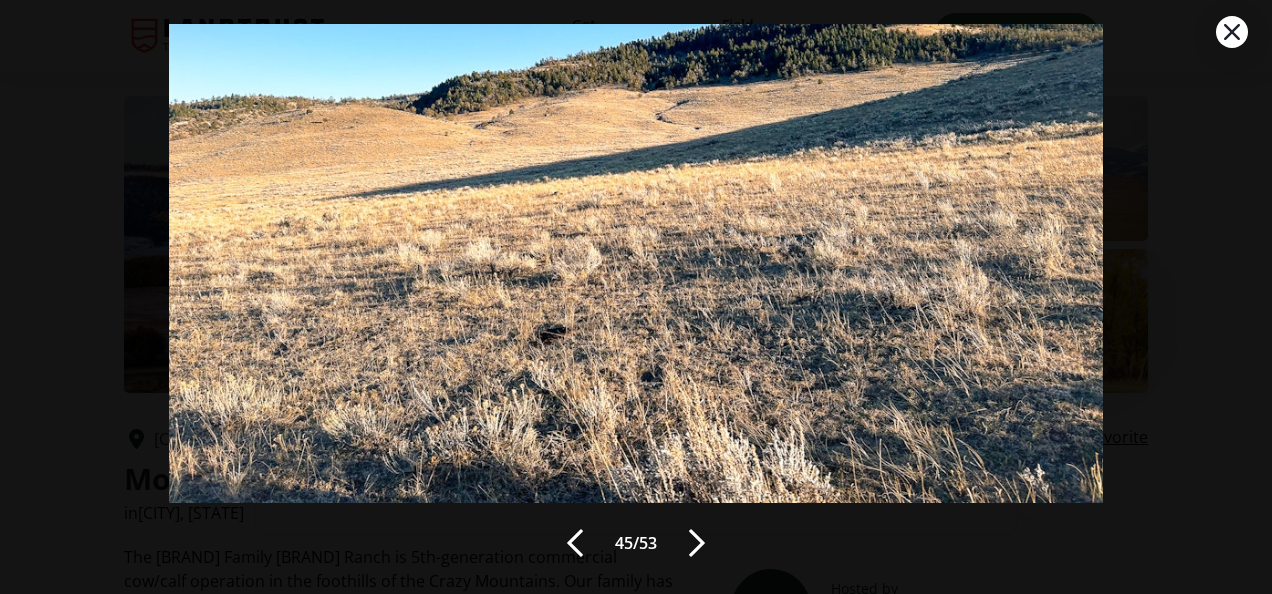 click at bounding box center (697, 543) 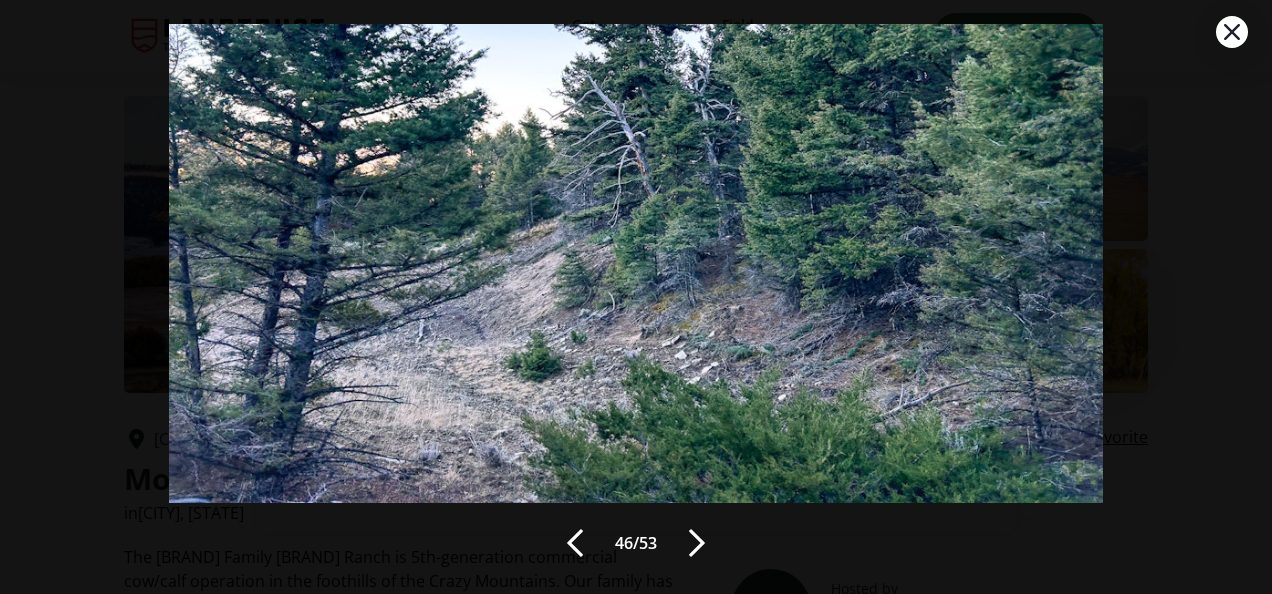 click at bounding box center [1232, 32] 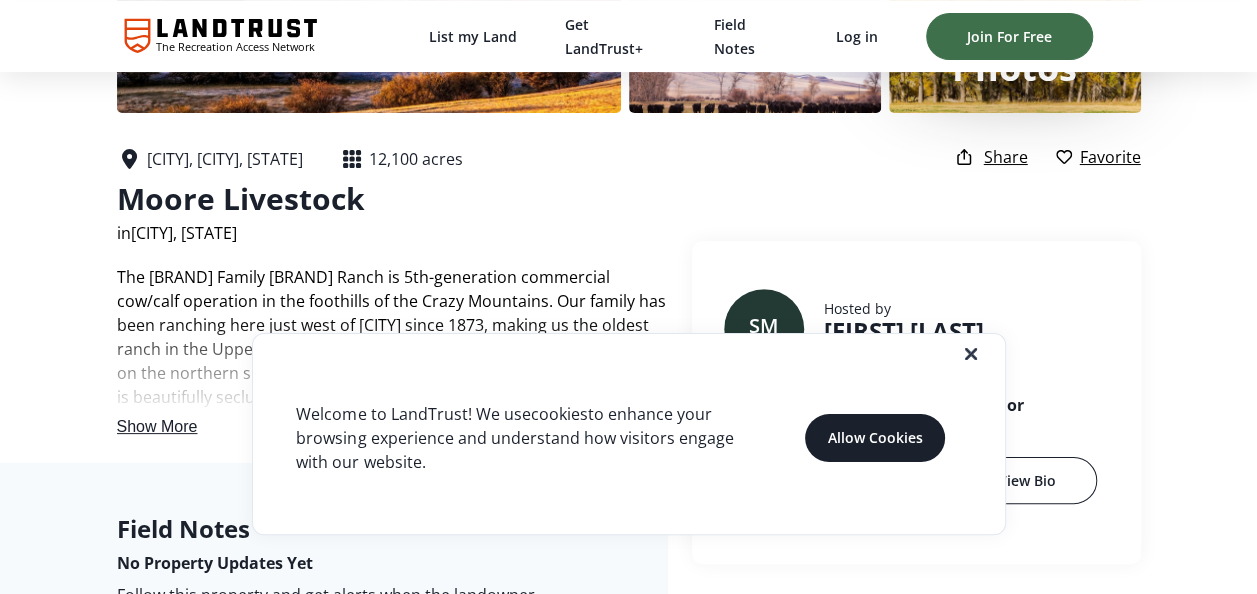 scroll, scrollTop: 281, scrollLeft: 0, axis: vertical 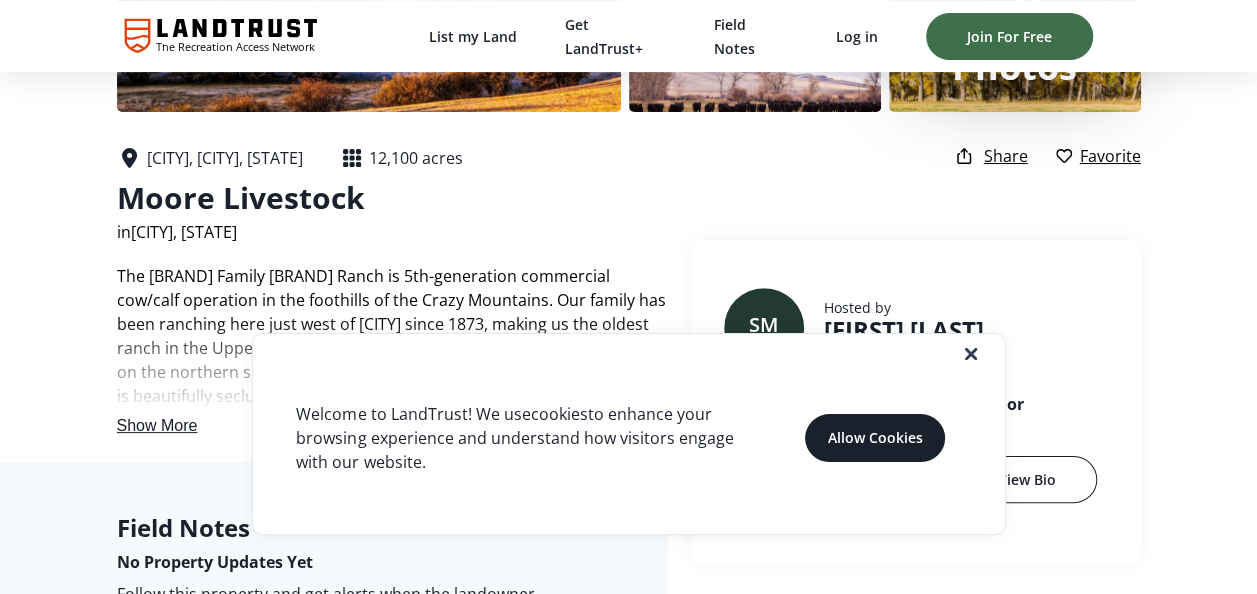click 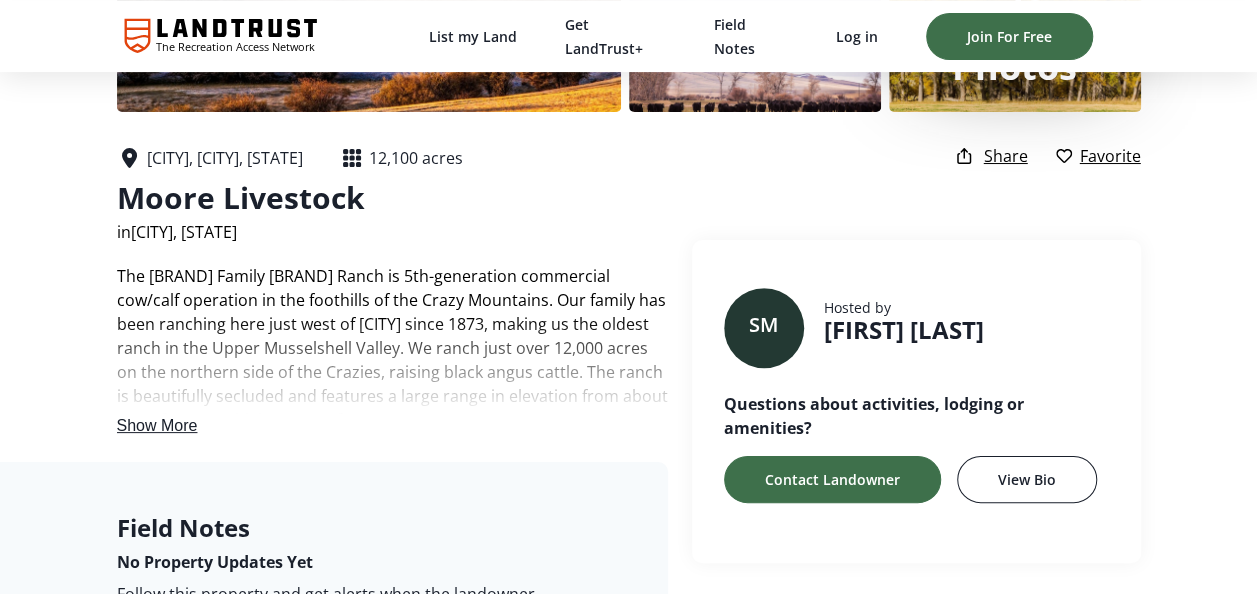 click on "SM Hosted by [FIRST] [LAST]" at bounding box center [918, 328] 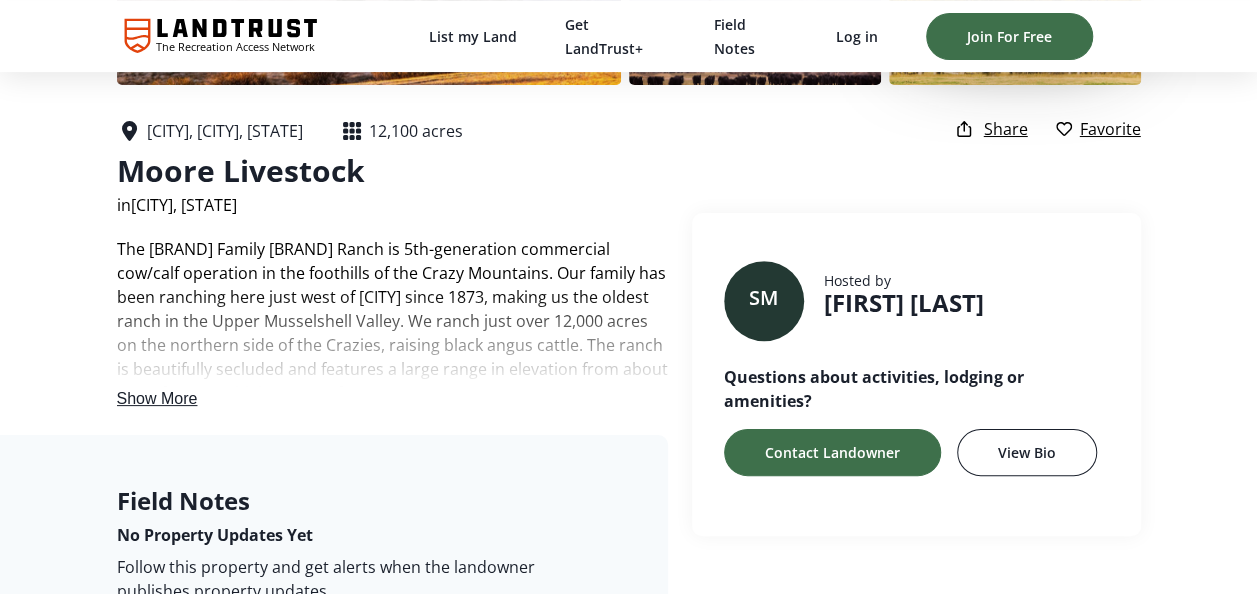 scroll, scrollTop: 0, scrollLeft: 0, axis: both 